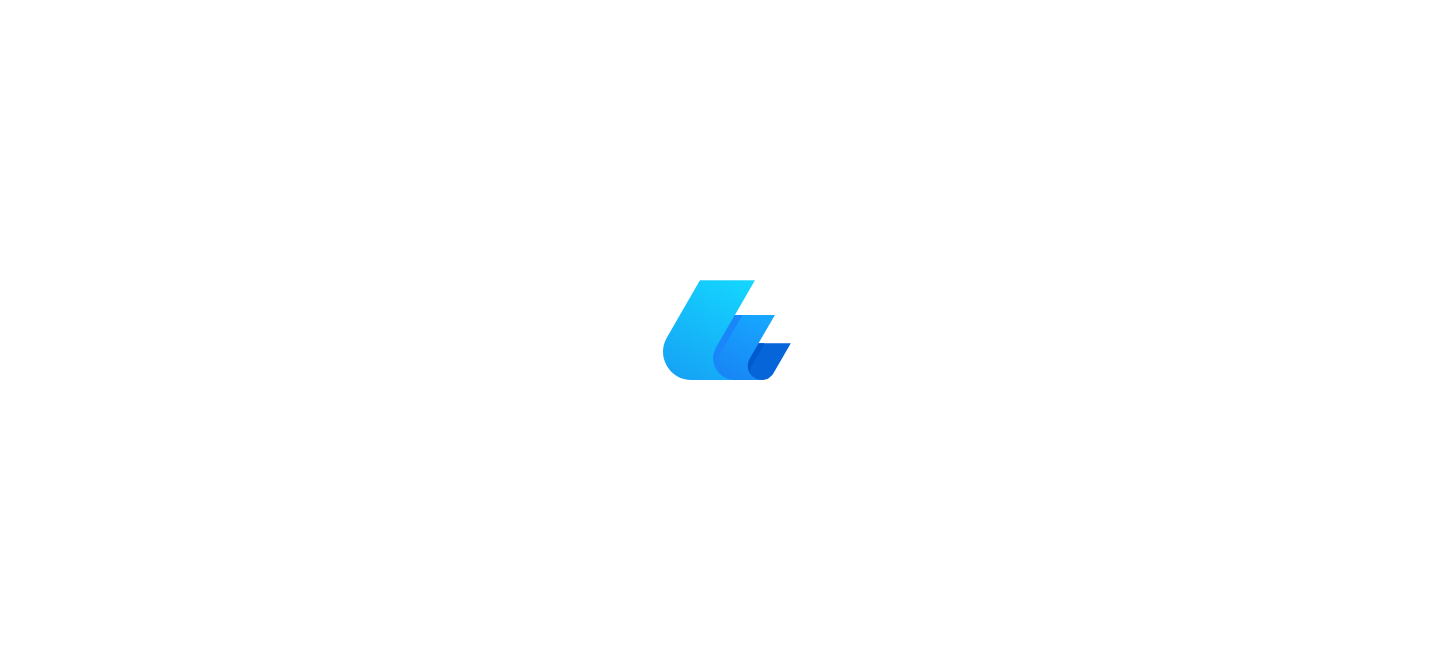 scroll, scrollTop: 0, scrollLeft: 0, axis: both 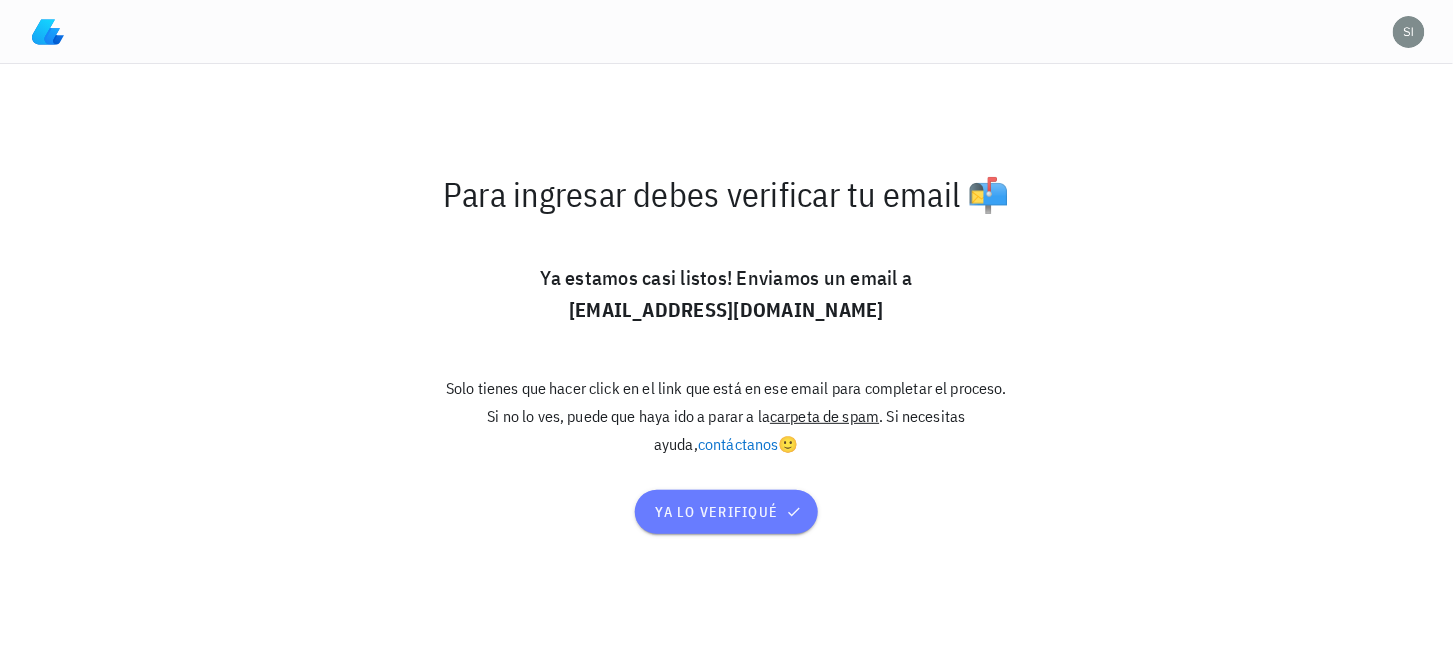 click on "ya lo verifiqué" at bounding box center (727, 512) 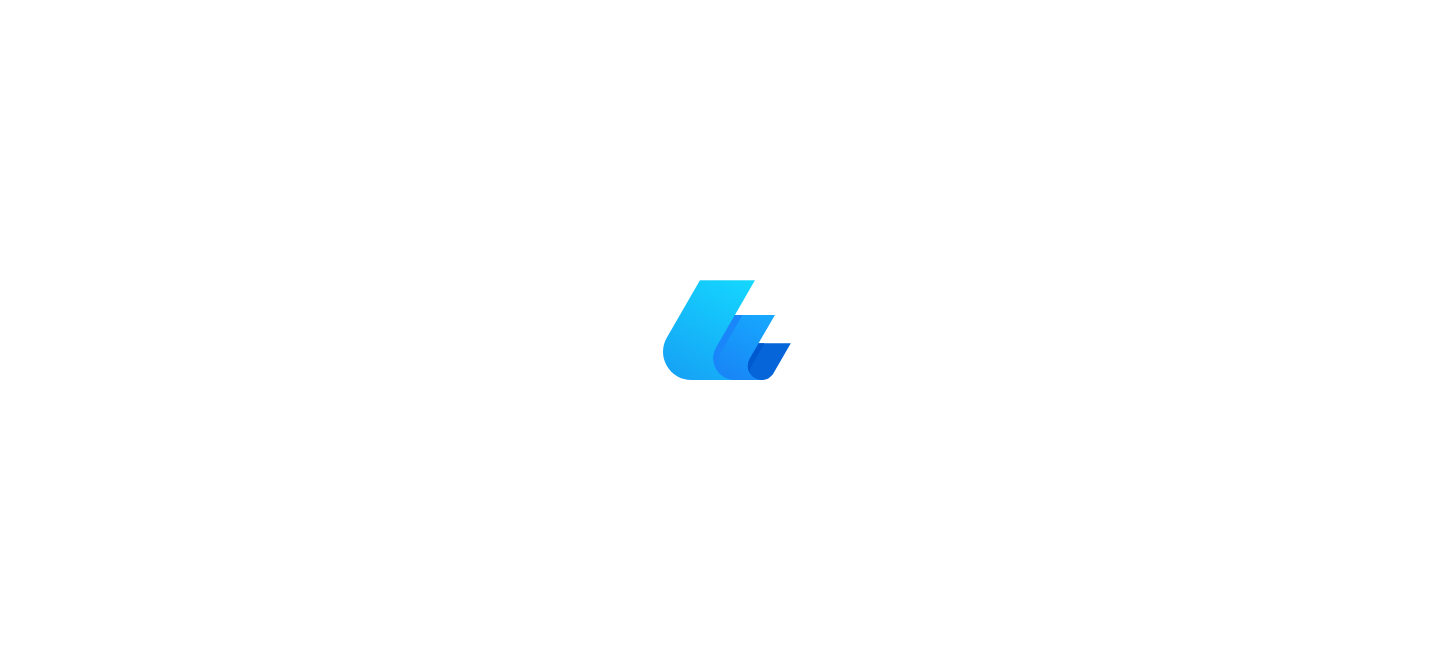 scroll, scrollTop: 0, scrollLeft: 0, axis: both 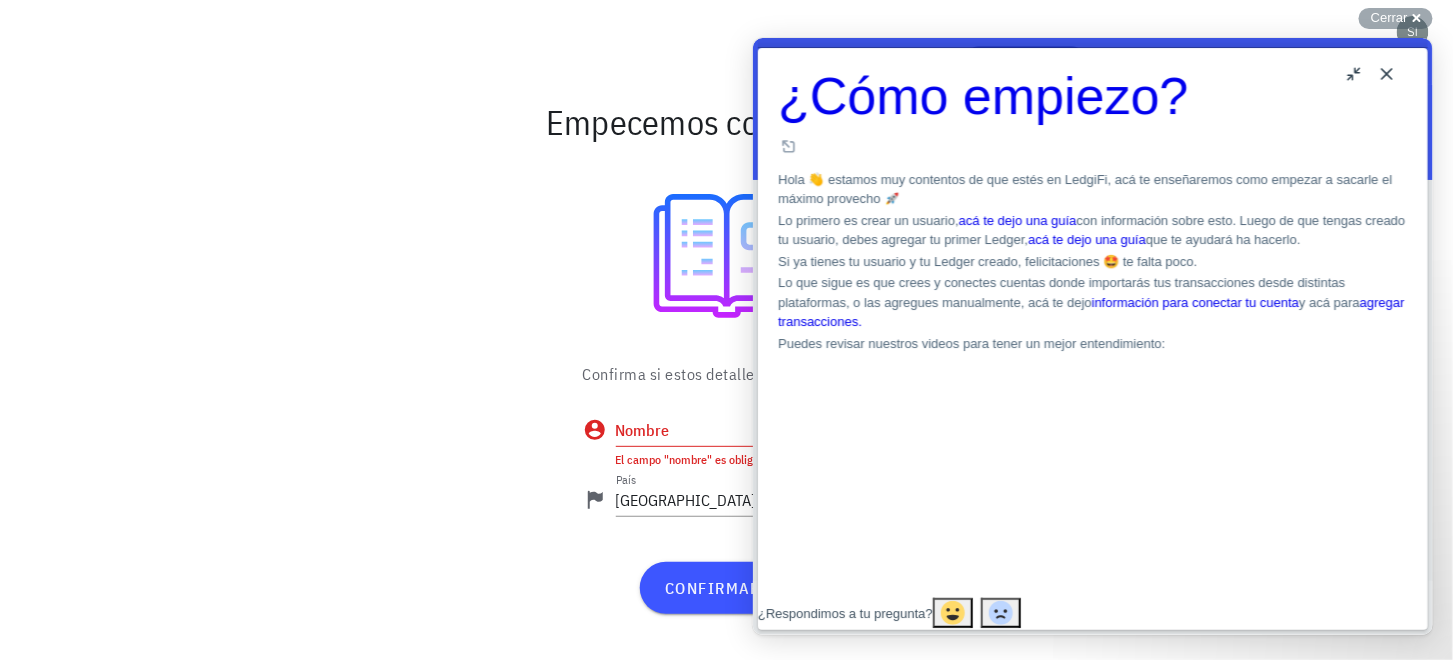 click on "acá te dejo una guía" at bounding box center (1017, 219) 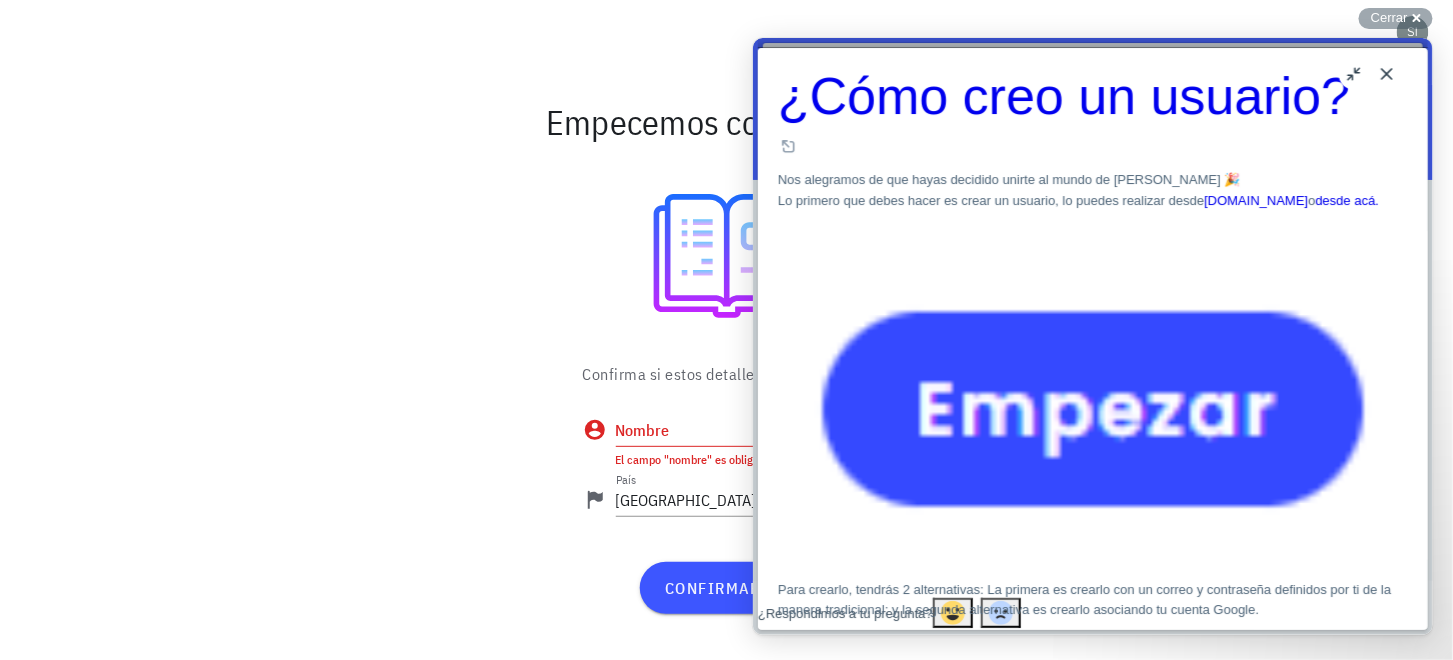 click on "desde acá." at bounding box center (1347, 199) 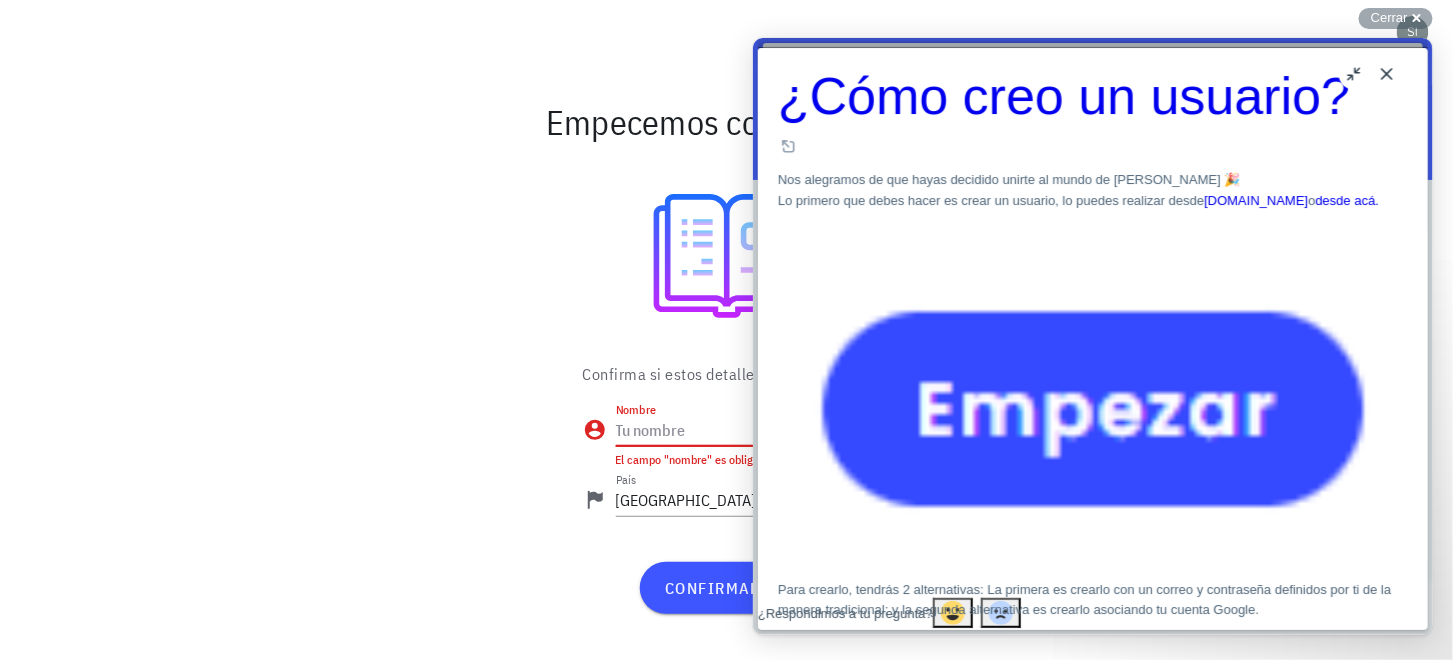 click on "Nombre" at bounding box center [743, 430] 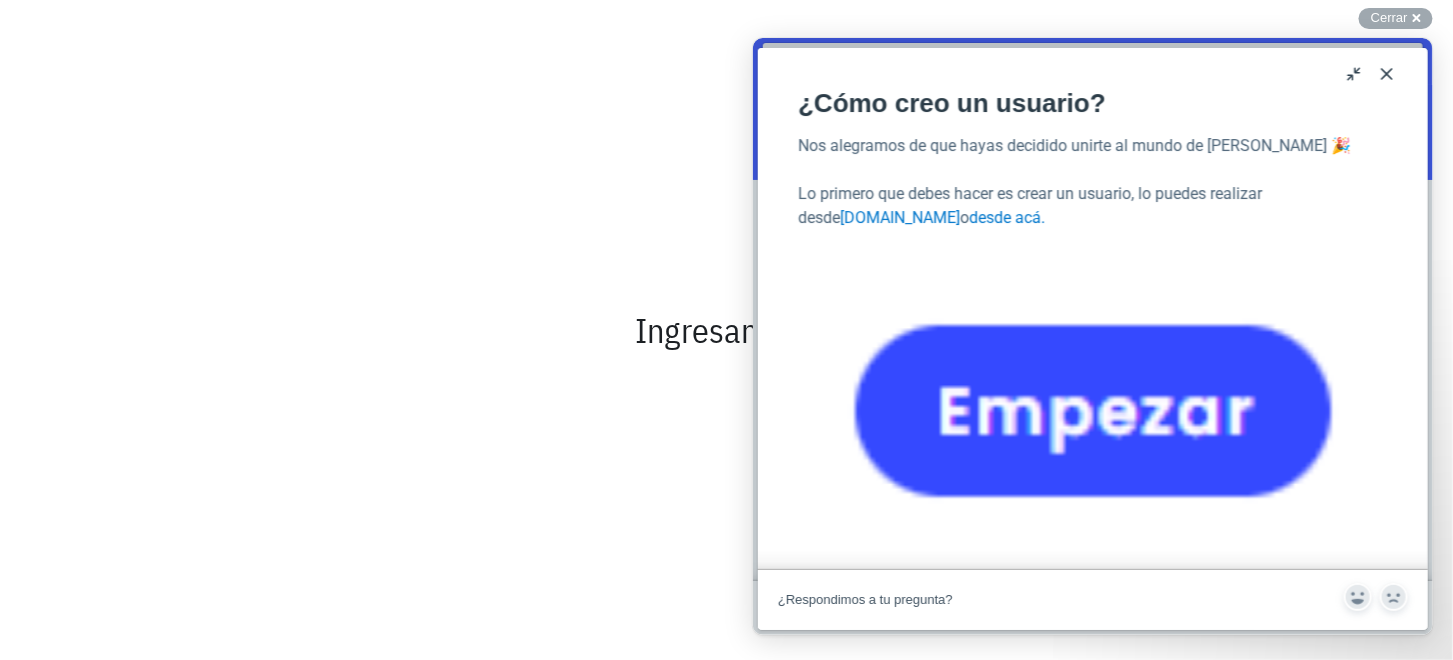 scroll, scrollTop: 0, scrollLeft: 0, axis: both 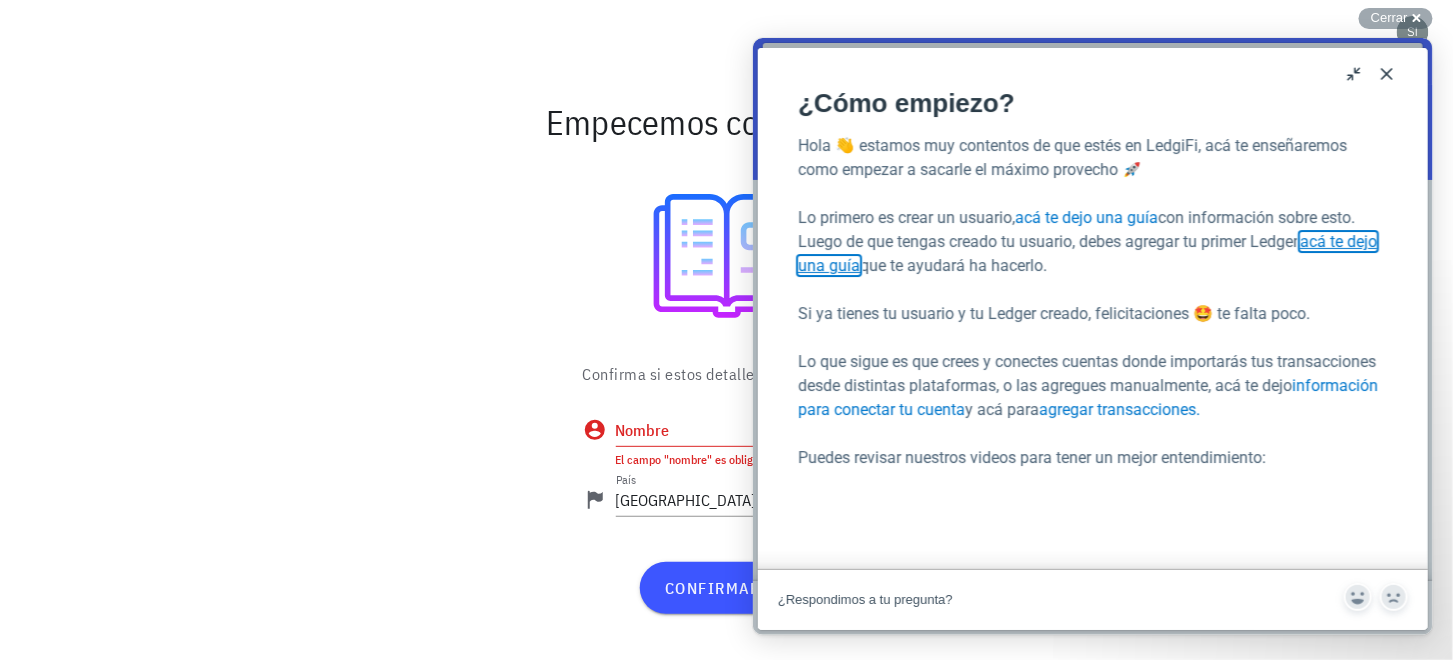 click on "acá te dejo una guía" at bounding box center [1086, 252] 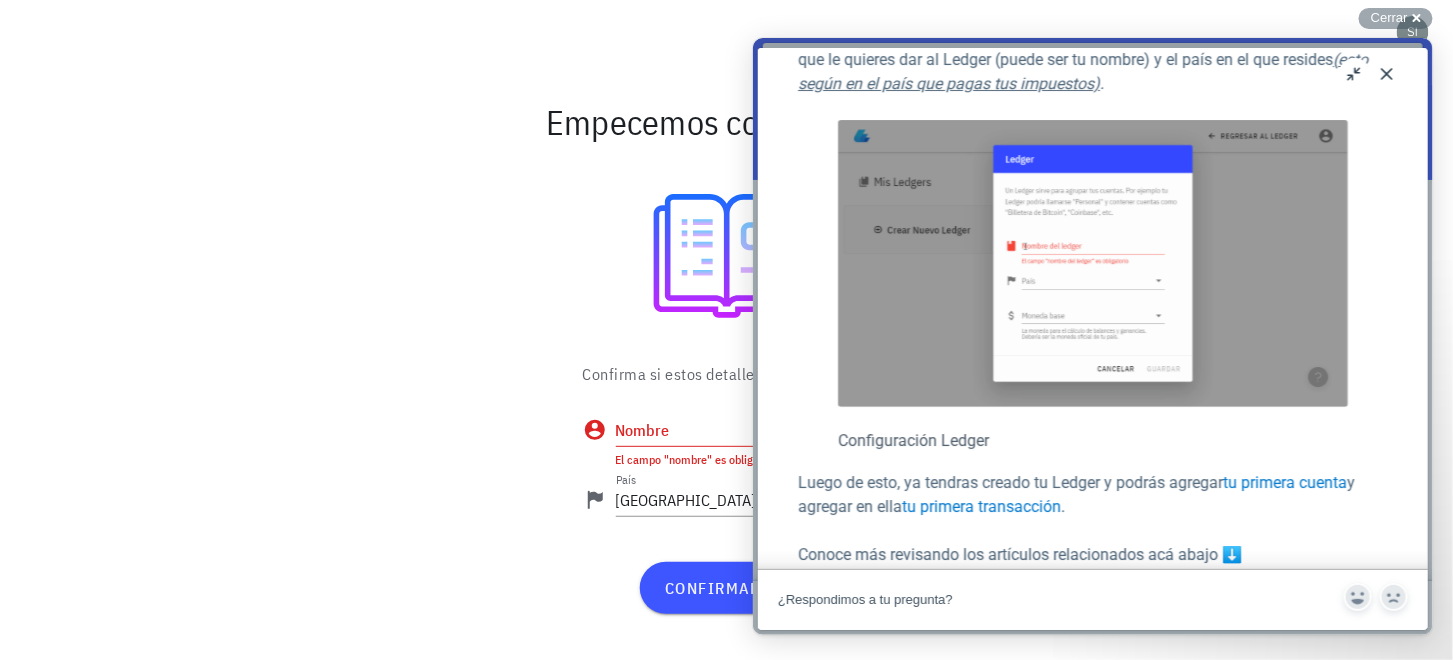 scroll, scrollTop: 0, scrollLeft: 0, axis: both 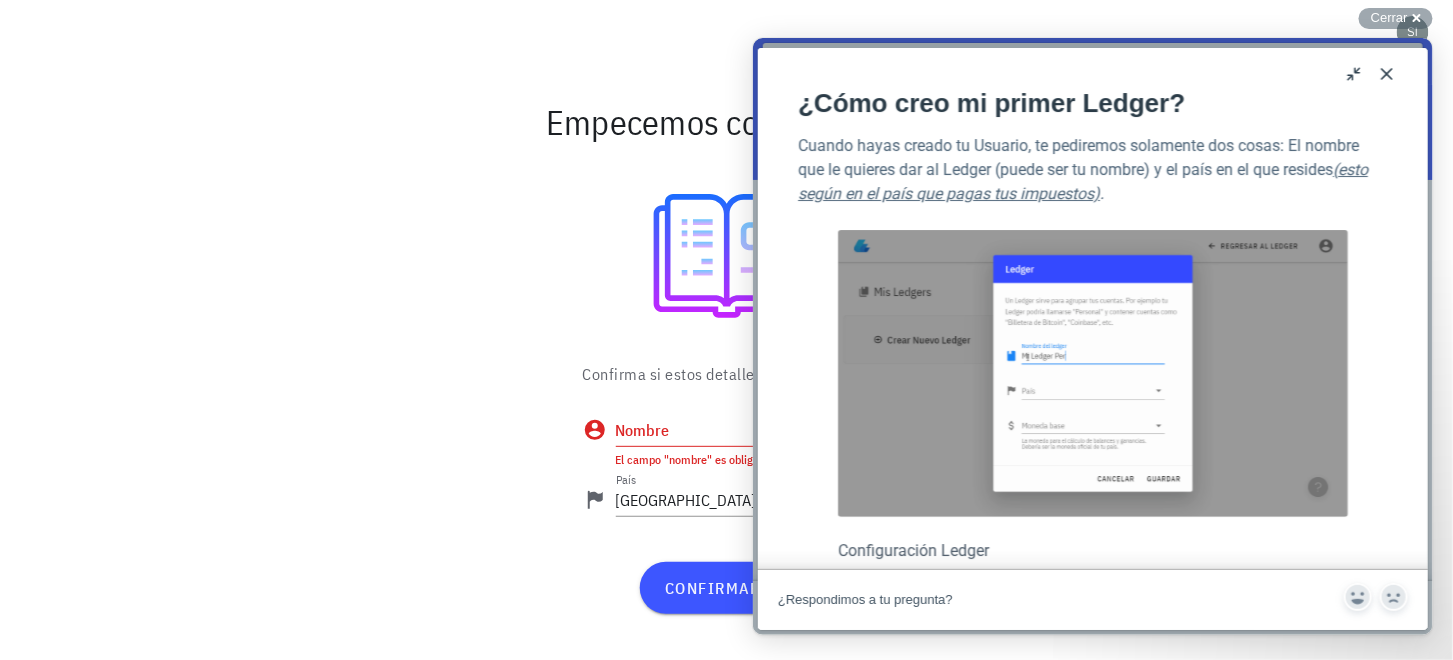 drag, startPoint x: 1211, startPoint y: 62, endPoint x: 1185, endPoint y: 62, distance: 26 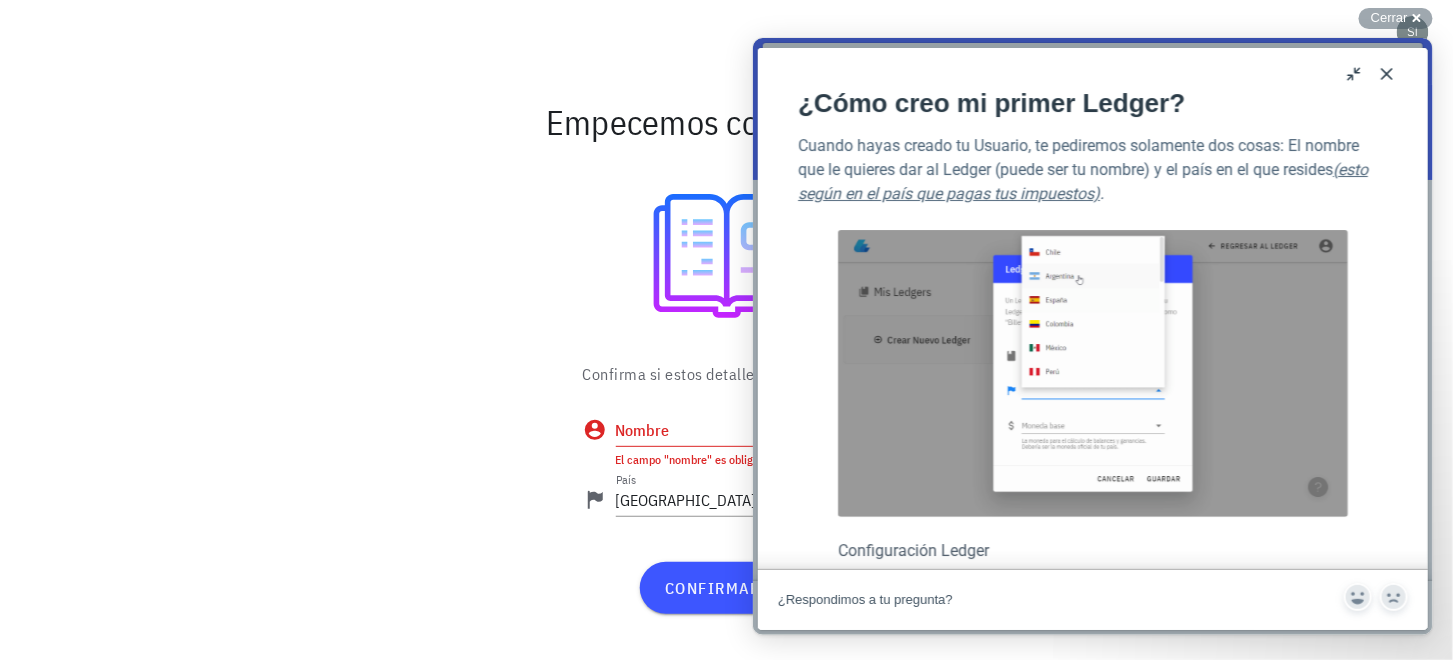 click on "¿Cómo creo mi primer Ledger? ¿Cómo creo mi primer Ledger? Open in a new window Cuando hayas creado tu Usuario, te pediremos solamente dos cosas: El nombre que le quieres dar al Ledger (puede ser tu nombre) y el país en el que resides  (esto según en el país que pagas tus impuestos) .
Configuración Ledger
Luego de esto, ya tendras creado tu Ledger y podrás agregar  tu primera cuenta  y agregar en ella  tu primera transacción .
Conoce más revisando los artículos relacionados acá abajo ⬇️ Artículos Relacionados ¿Cómo empiezo? Hola 👋 estamos muy contentos de que estés en LedgiFi, acá te enseñaremos como empezar a sacarle el máximo provecho 🚀 Lo primero es crear un usuario, acá te dejo una guía con información sobre esto.… ¿Cómo agrego mi primera Cuenta? ¿Cómo agrego mi primera Transacción? Mis Ledgers ¿Qué es un Ledger? ¿Qué es una Cuenta? ¿Qué es la contabilidad FIFO?" at bounding box center [1092, 308] 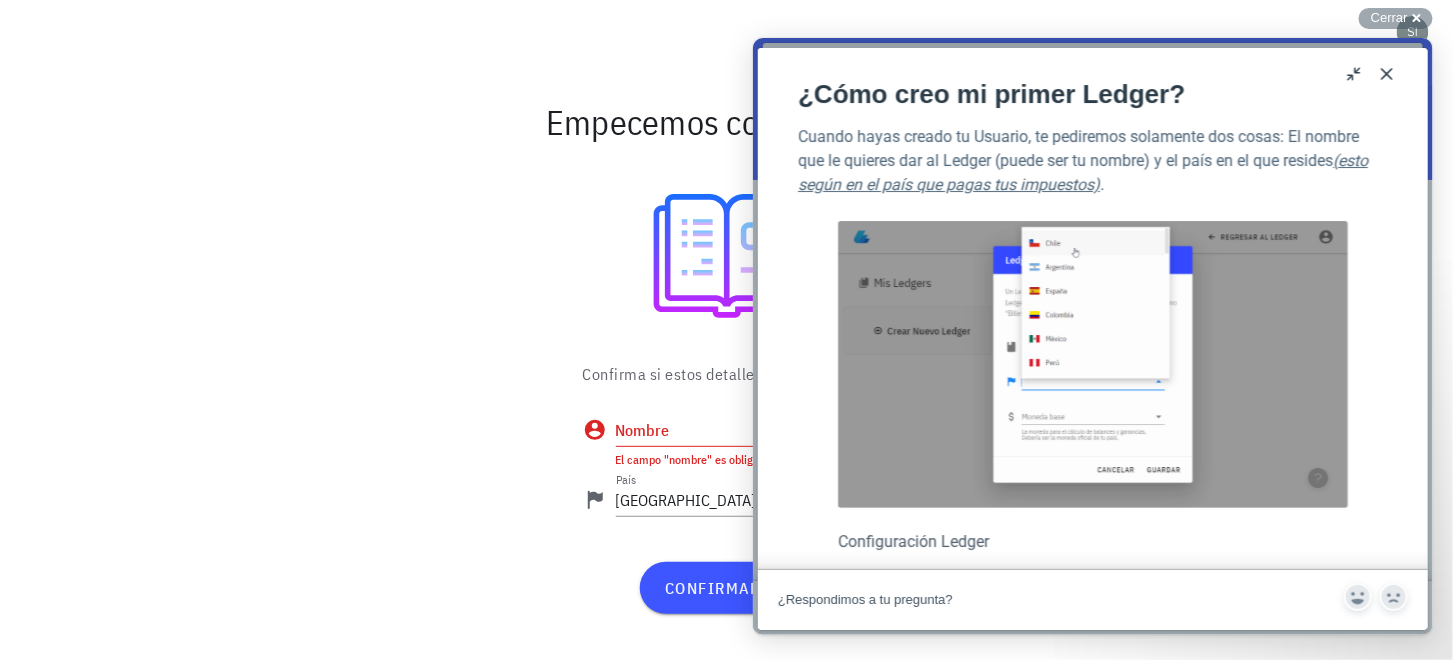 scroll, scrollTop: 0, scrollLeft: 0, axis: both 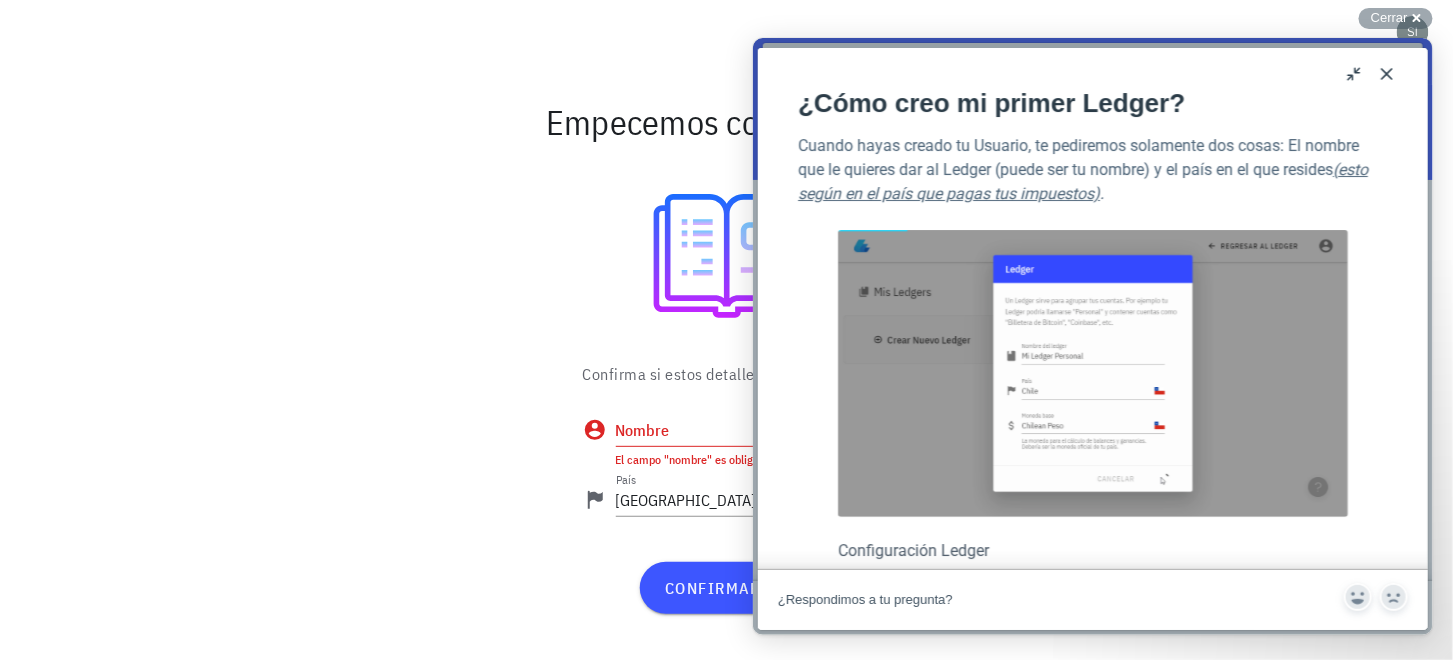 click on "Nombre" at bounding box center (743, 430) 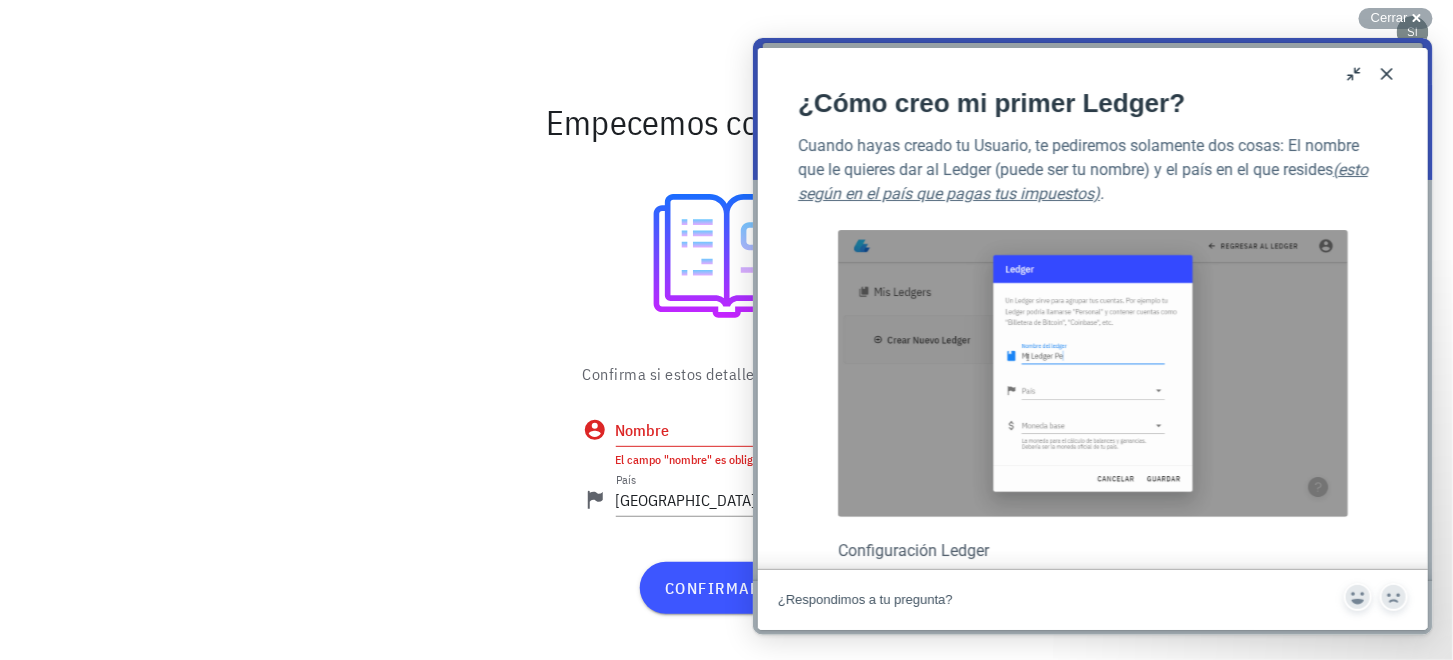 click on "Confirma si estos detalles están bien 🤔   Nombre El campo "nombre" es obligatorio   País Chile
confirmar" at bounding box center (726, 496) 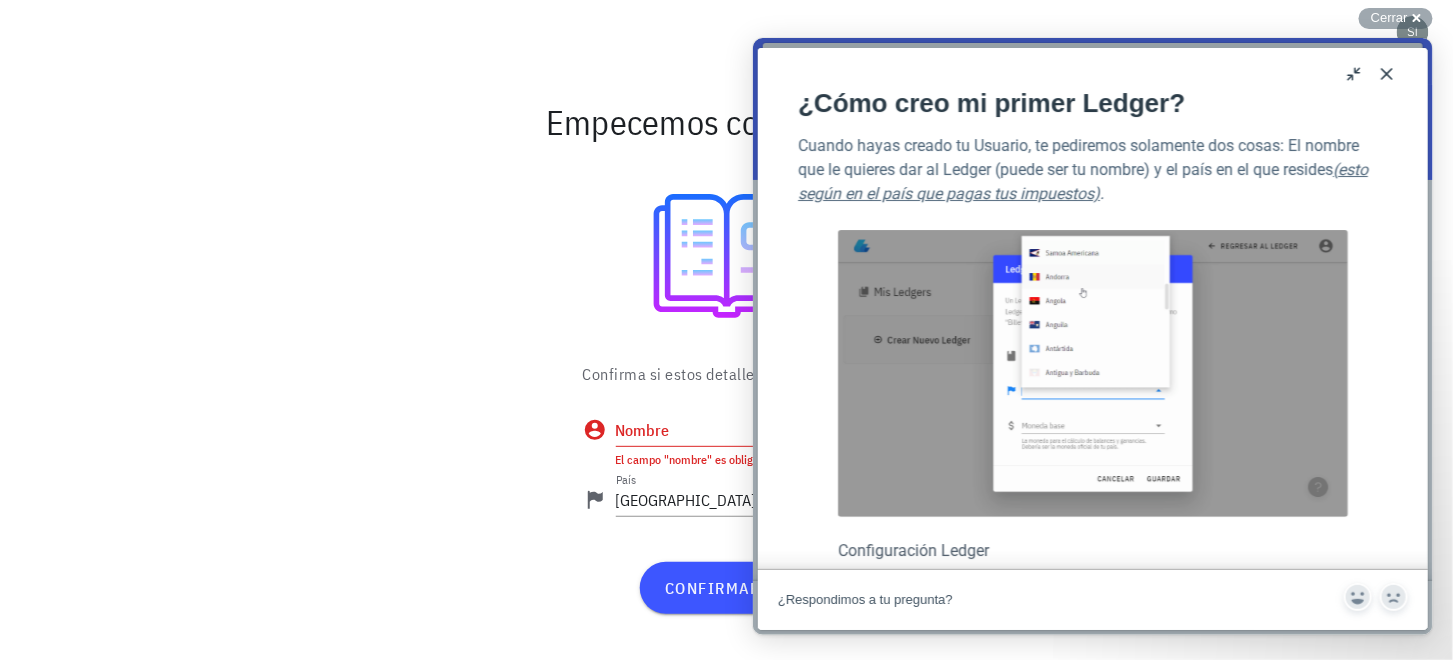 click on "Close" at bounding box center (1386, 73) 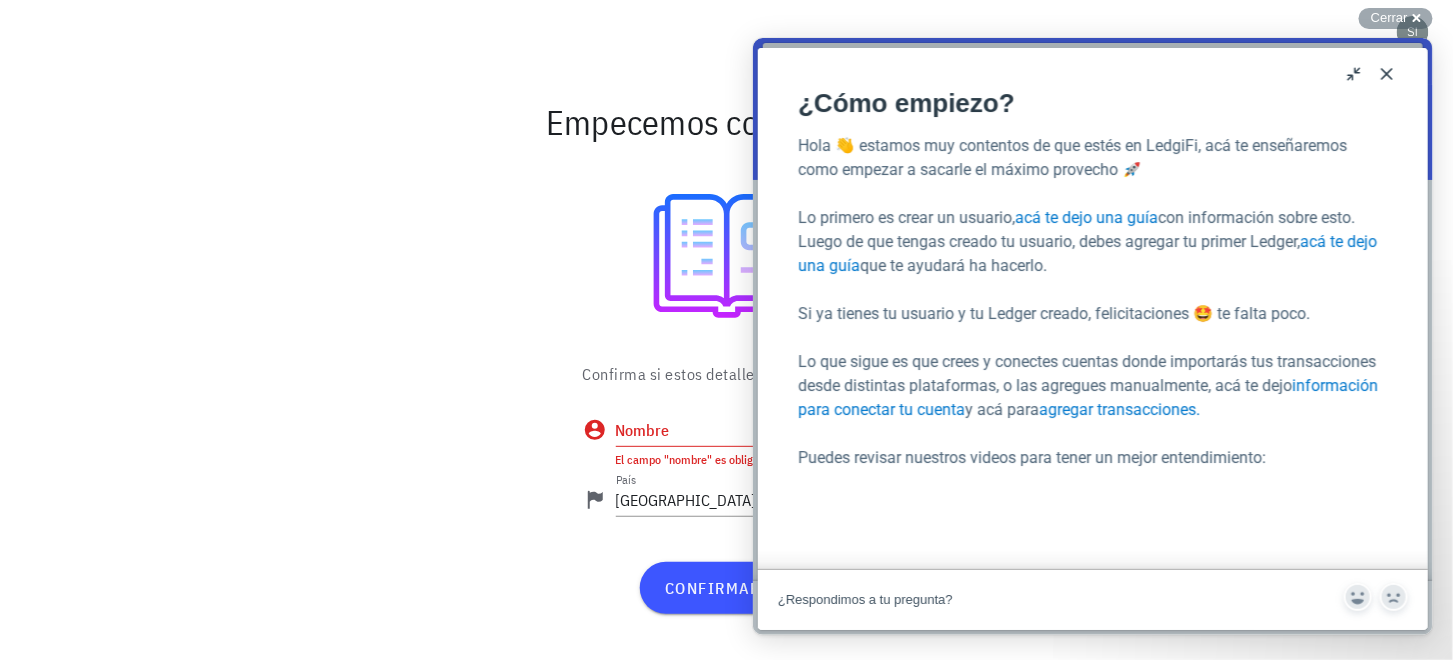 click on "Close" at bounding box center [1386, 73] 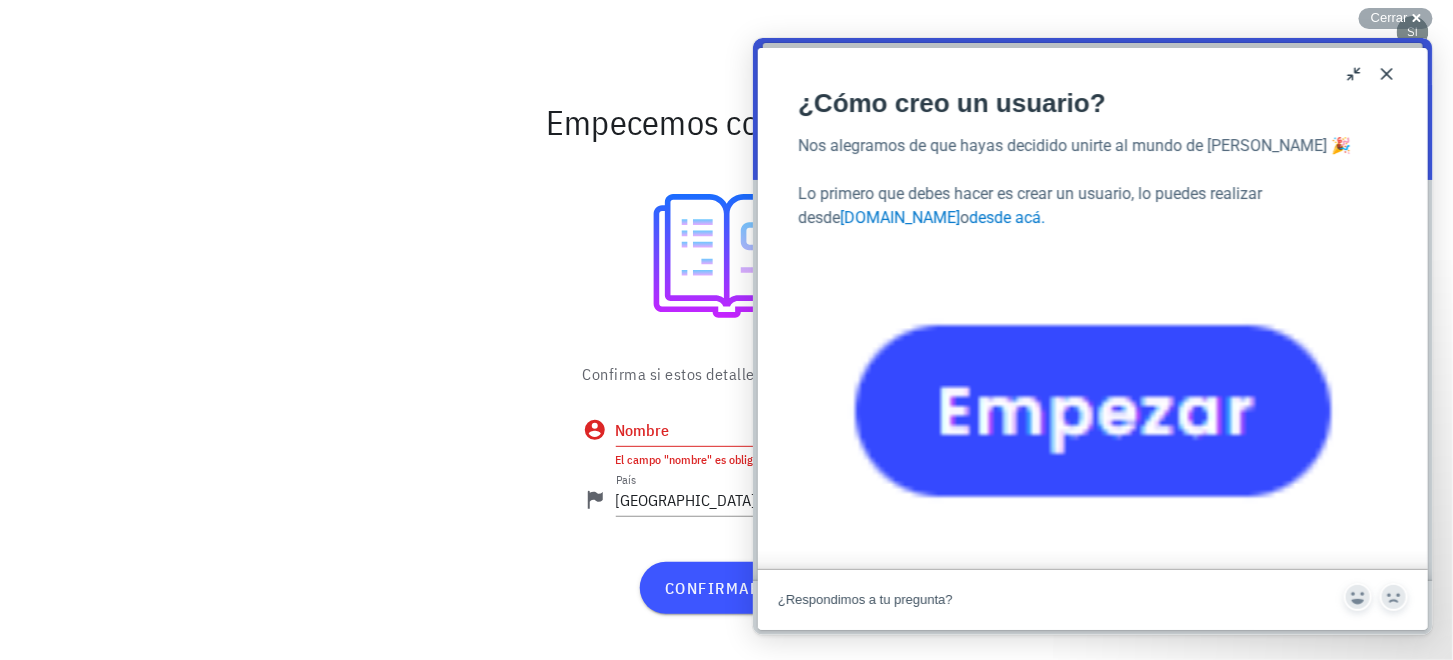 click on "Close" at bounding box center (1386, 73) 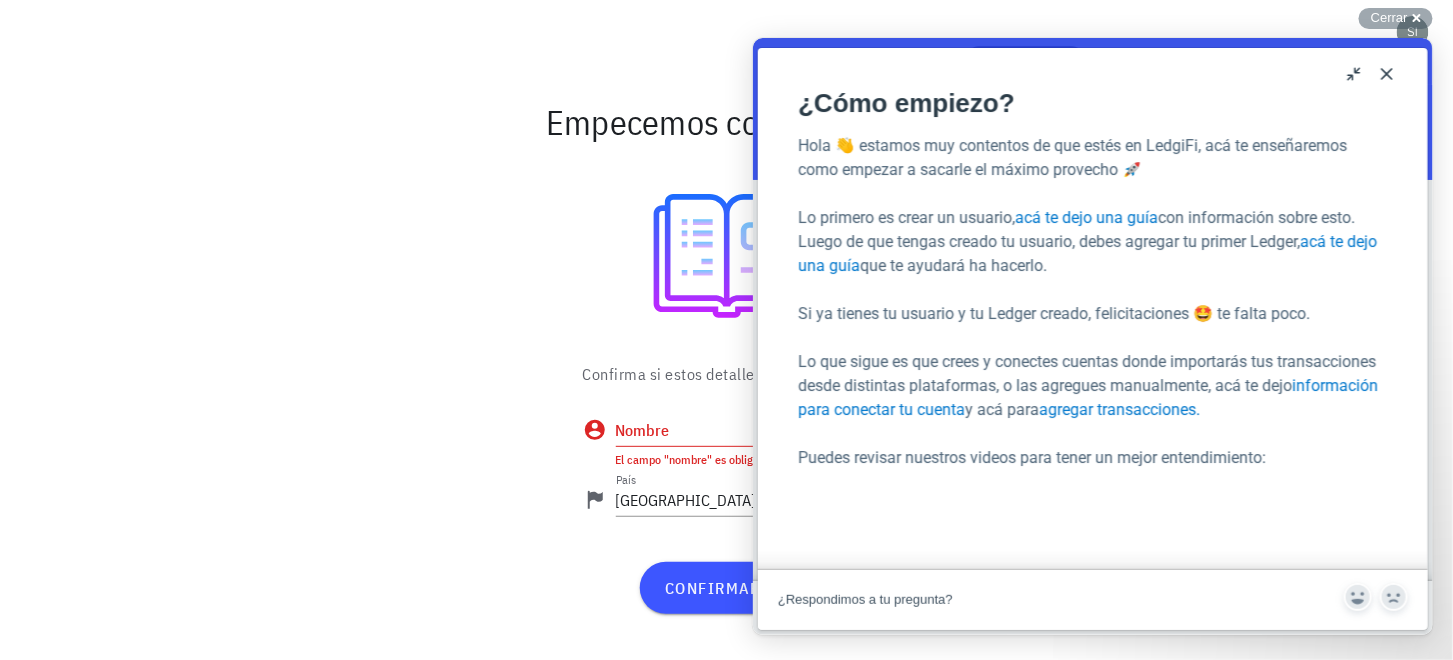 click on "Close" at bounding box center (1386, 73) 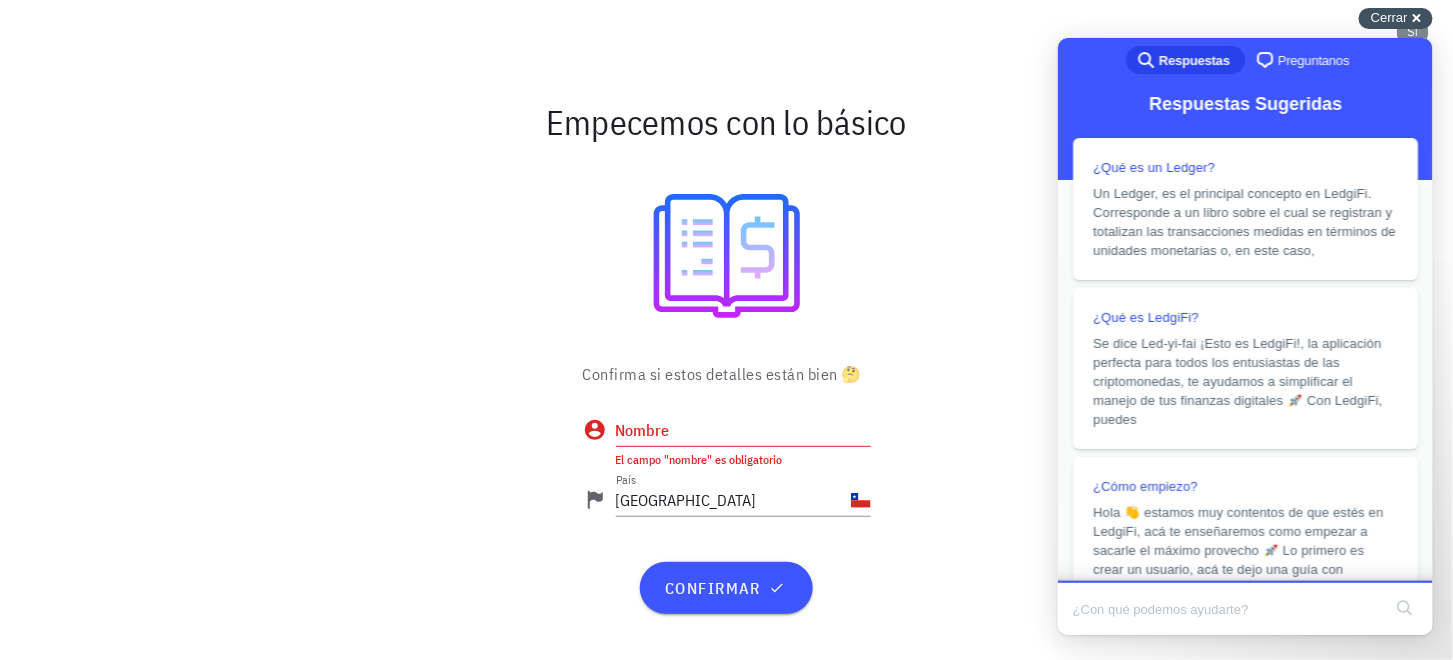 click on "Cerrar" at bounding box center [1389, 17] 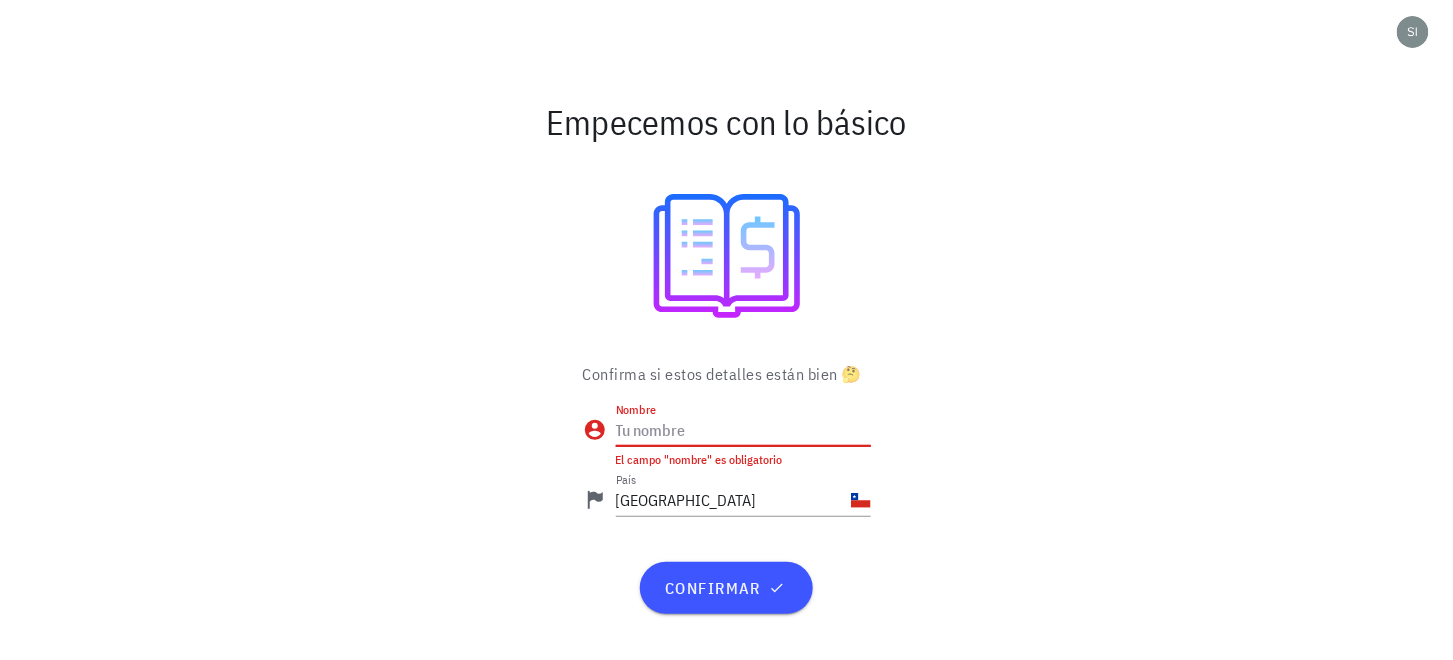 click on "Nombre" at bounding box center [743, 430] 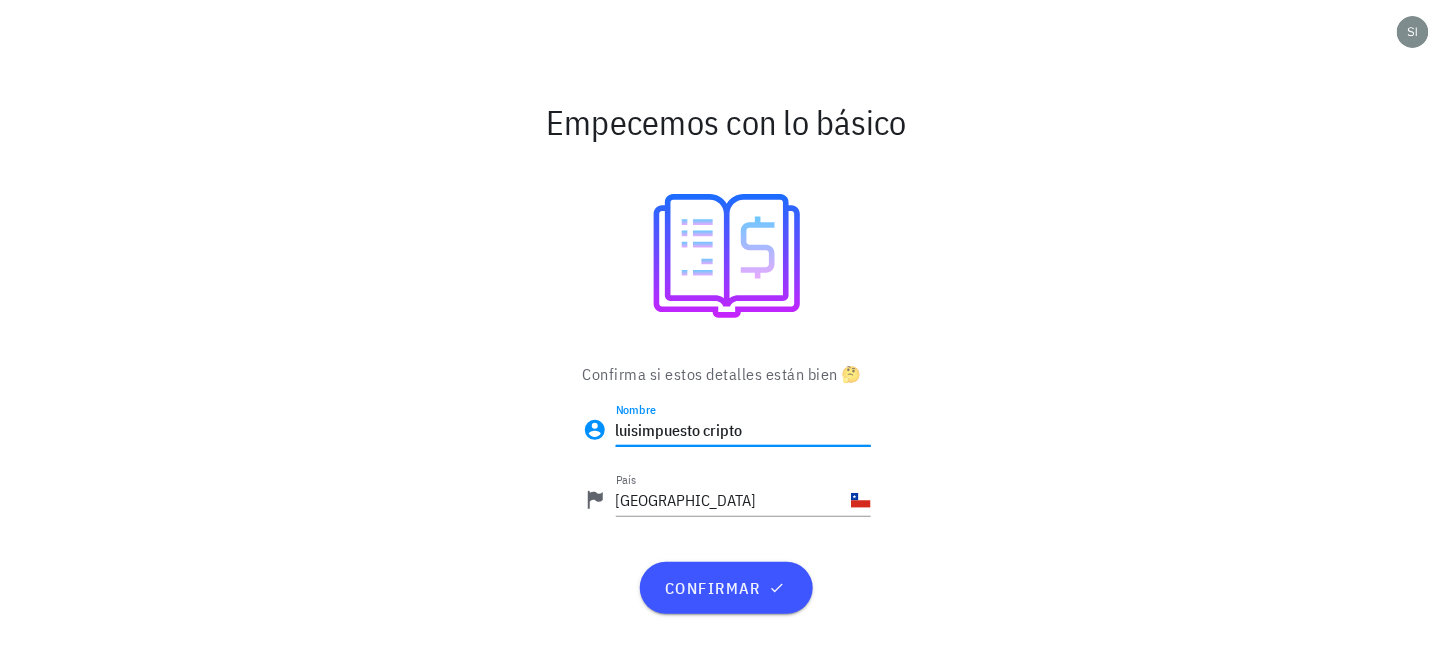 click on "luisimpuesto cripto" at bounding box center [743, 430] 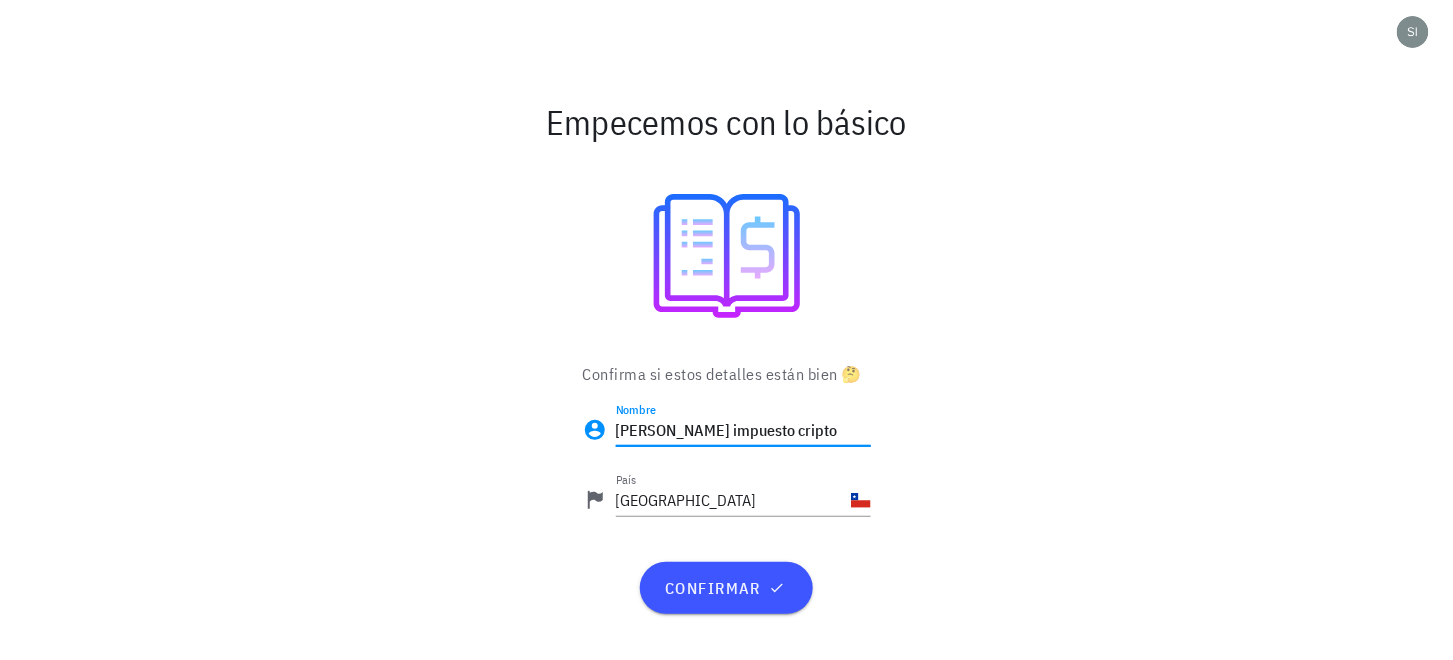 type on "luis impuesto cripto" 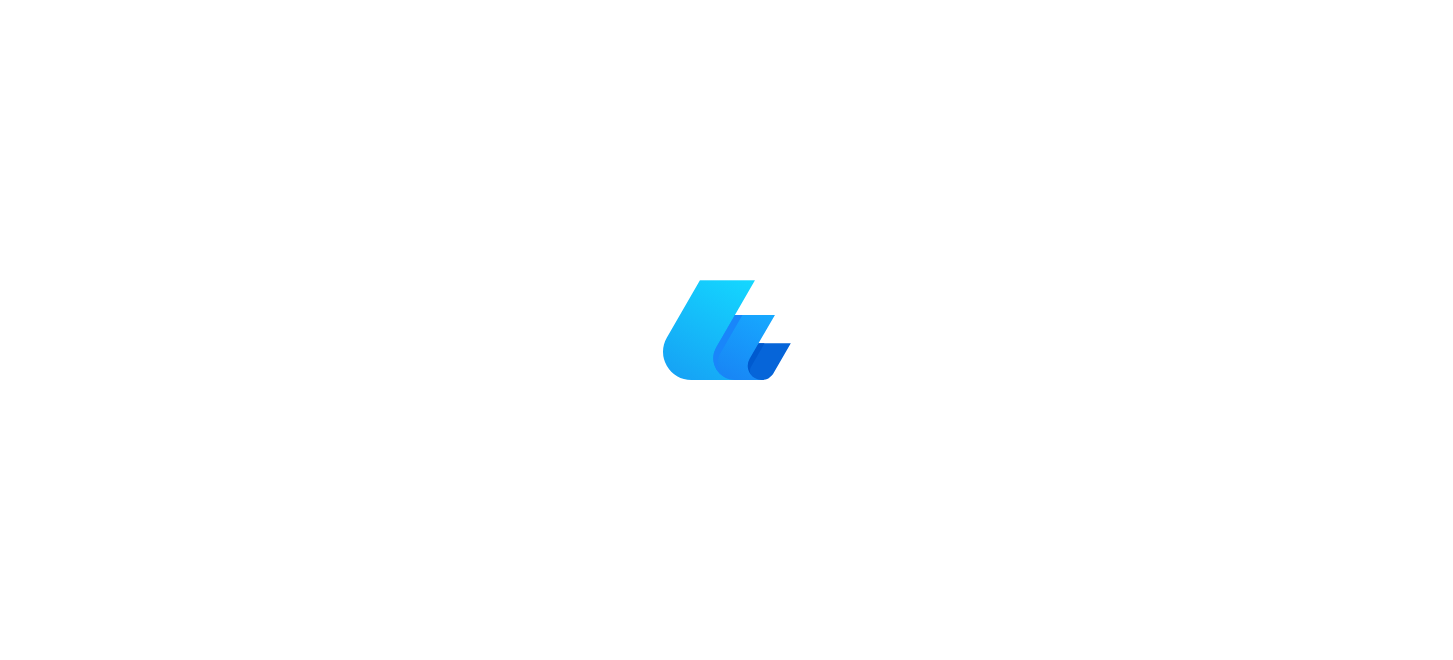 scroll, scrollTop: 0, scrollLeft: 0, axis: both 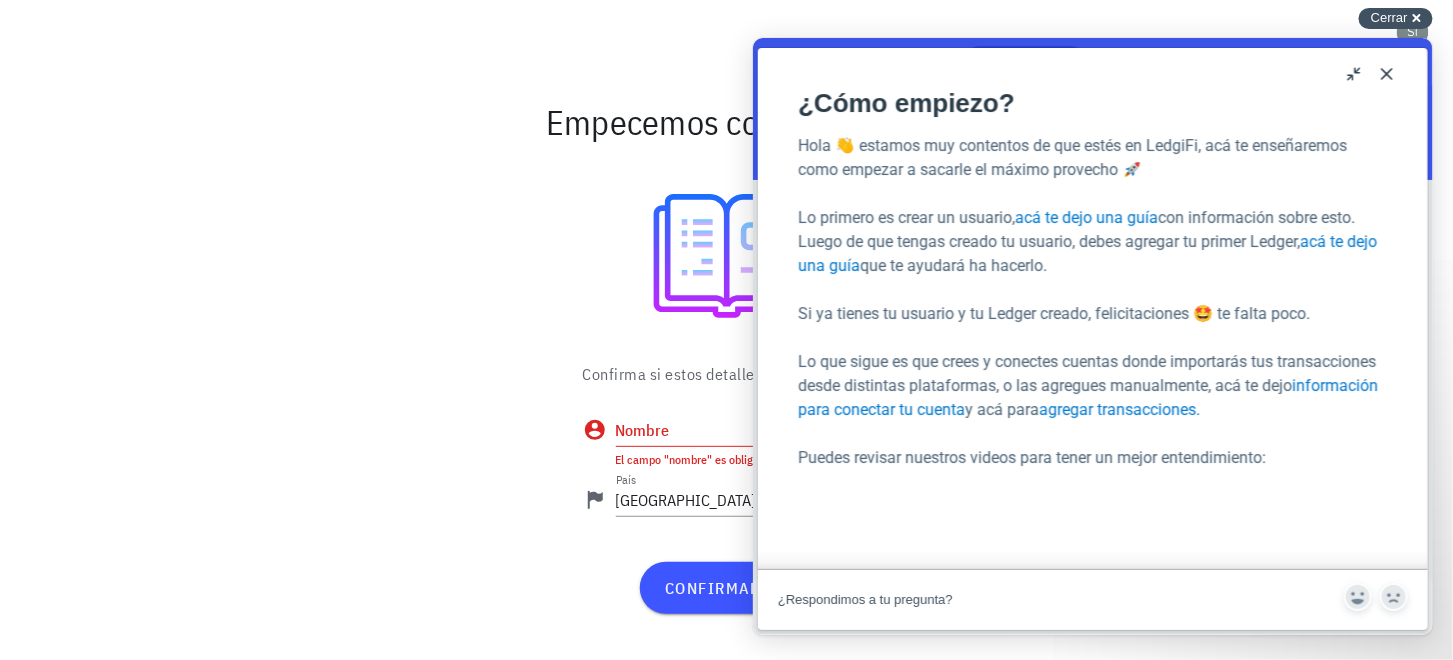click on "Cerrar" at bounding box center (1389, 17) 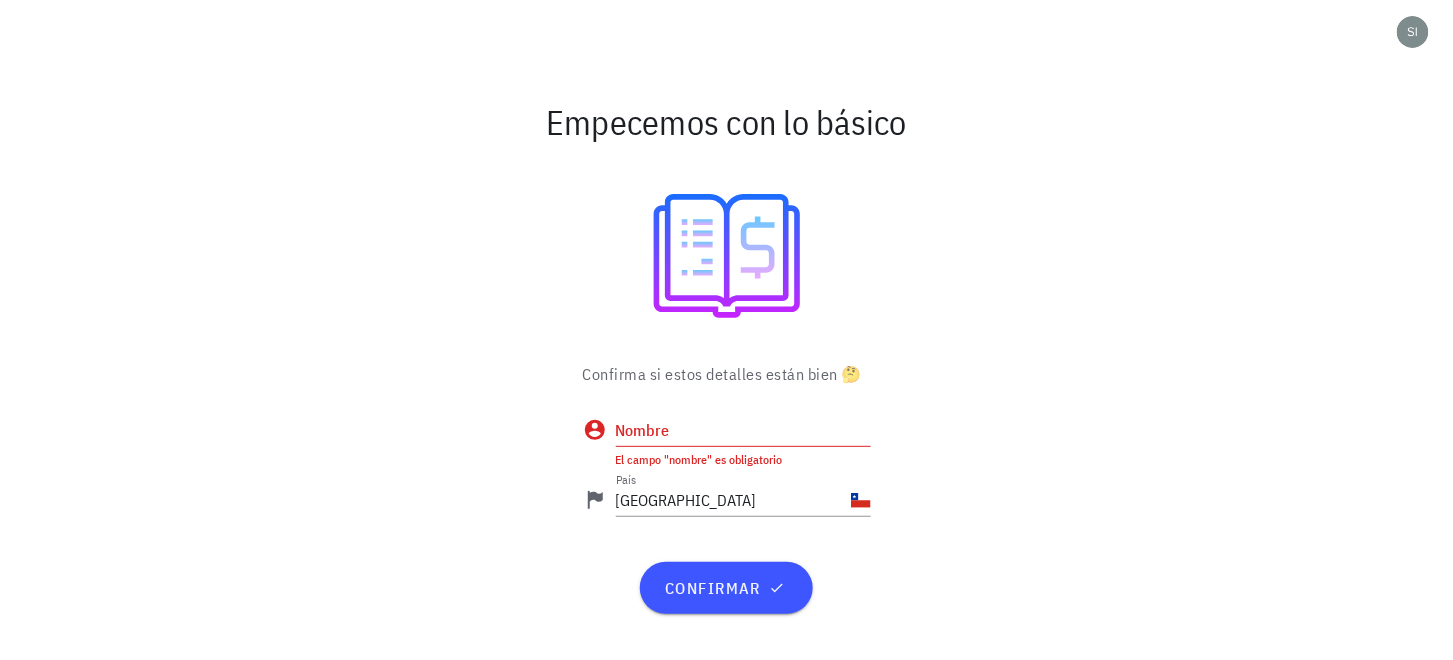 click on "Nombre" at bounding box center (743, 430) 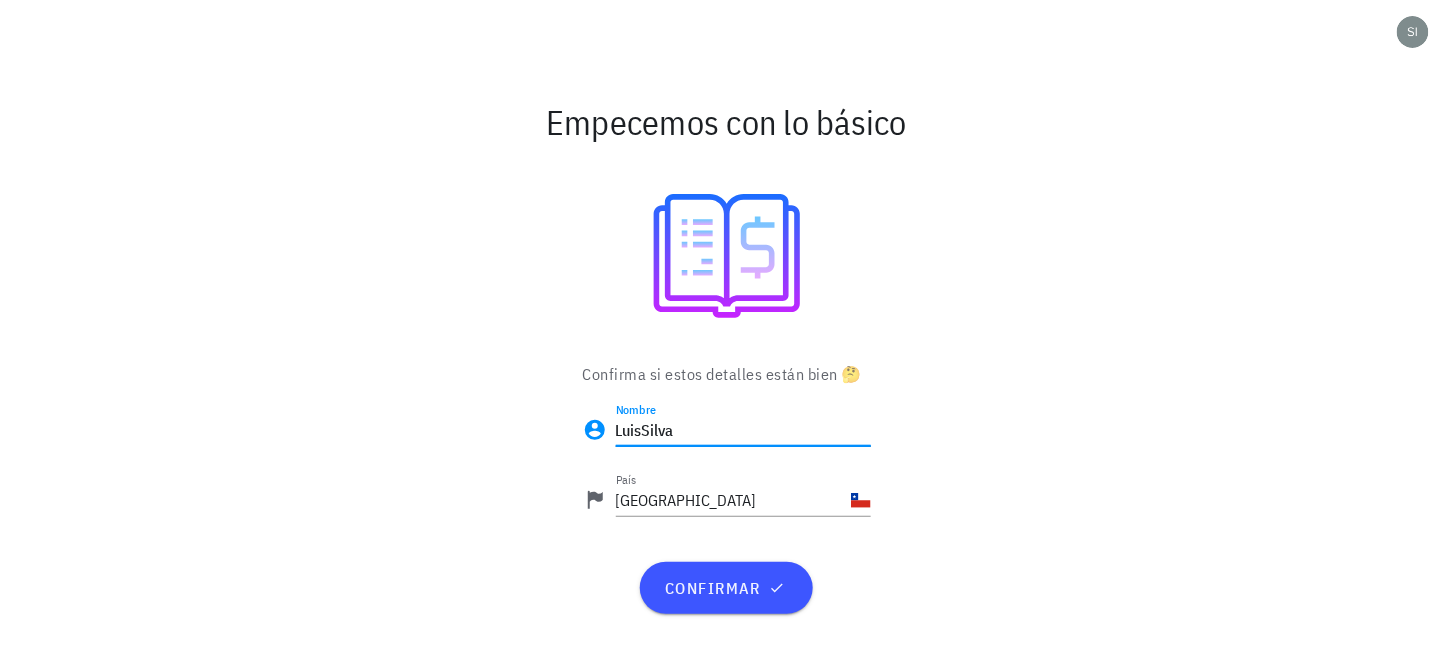 click on "LuisSilva" at bounding box center [743, 430] 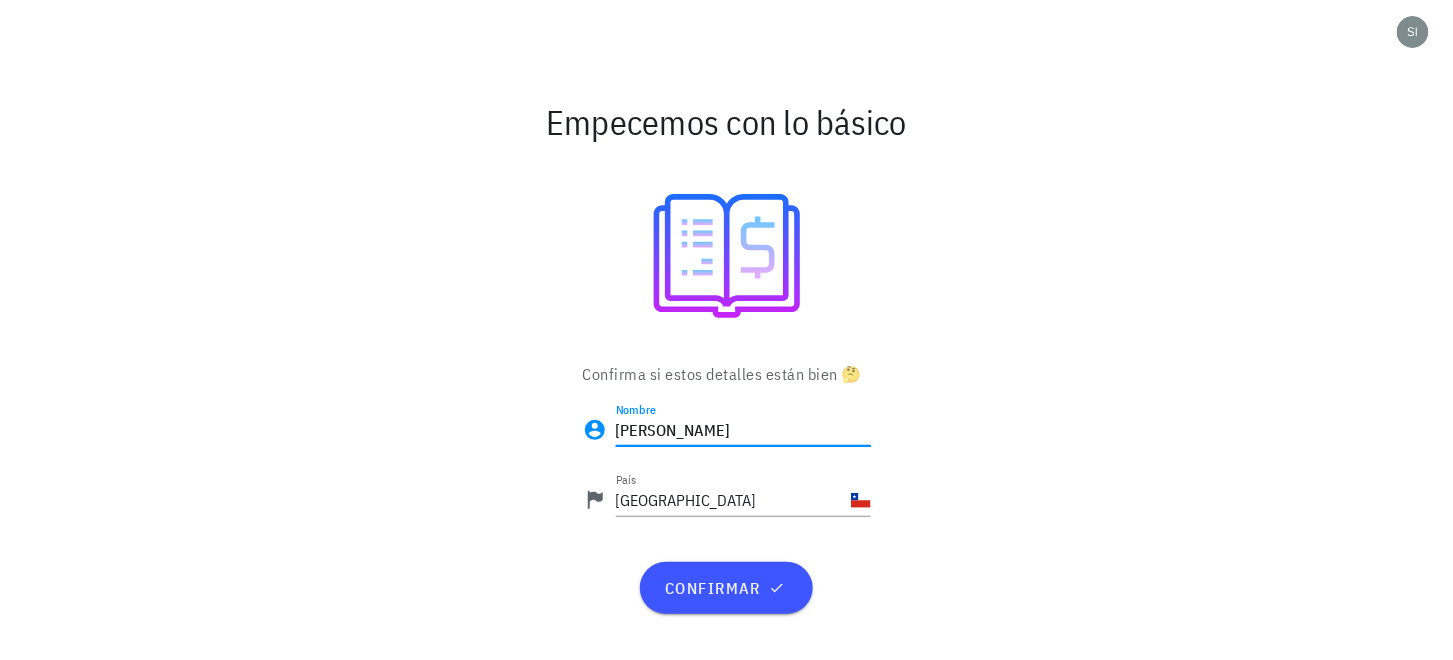 click on "Luis Silva" at bounding box center [743, 430] 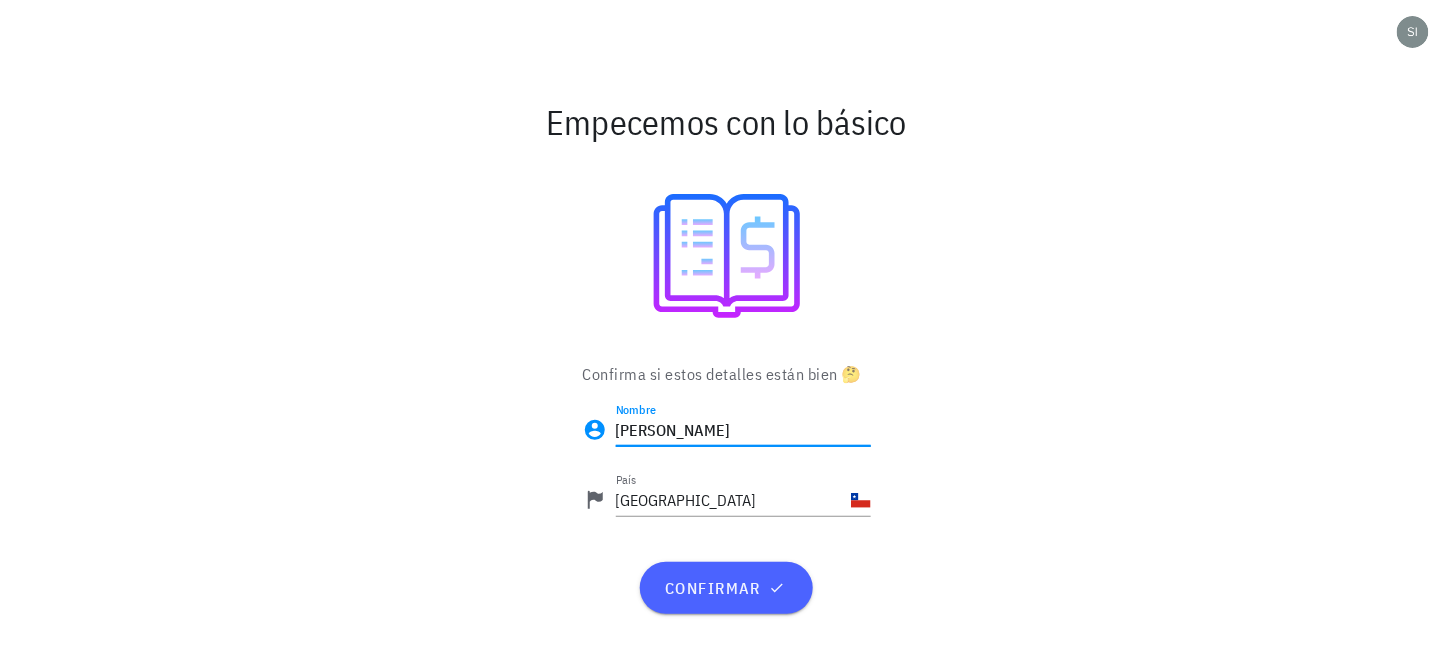 type on "Luis Silva D" 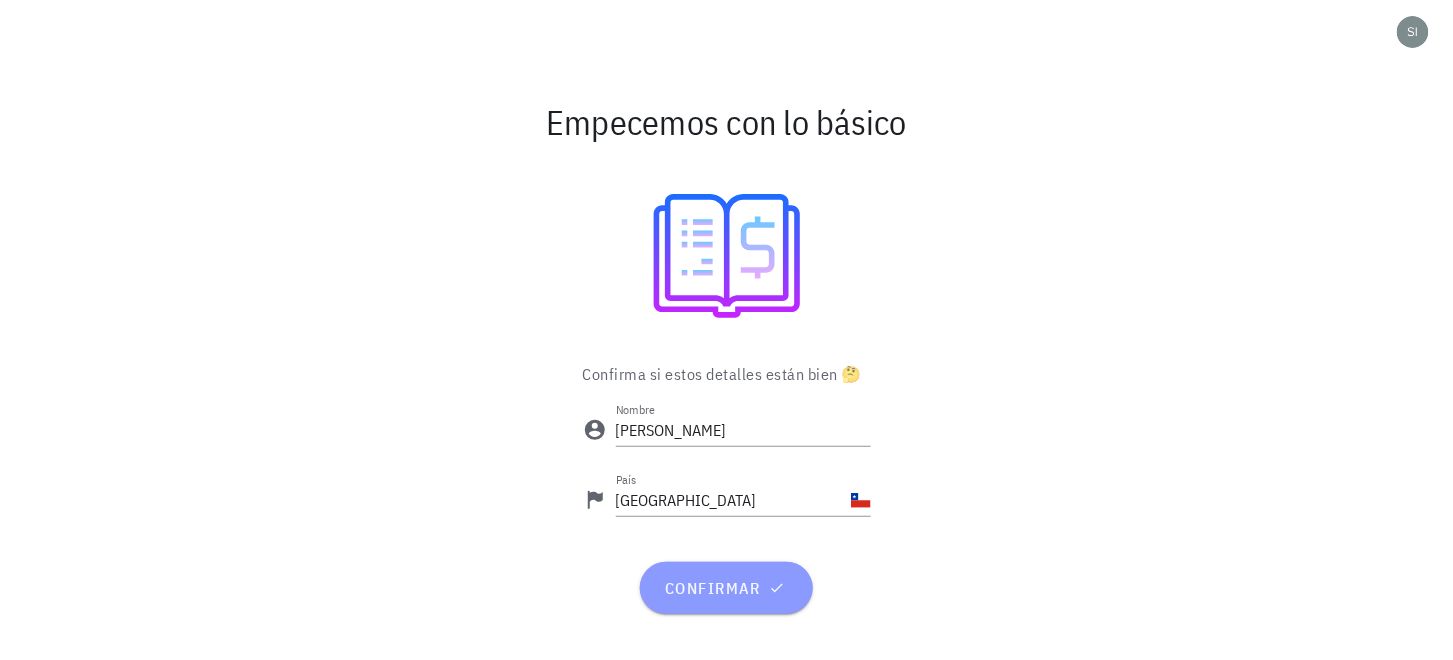 click on "confirmar" at bounding box center [726, 588] 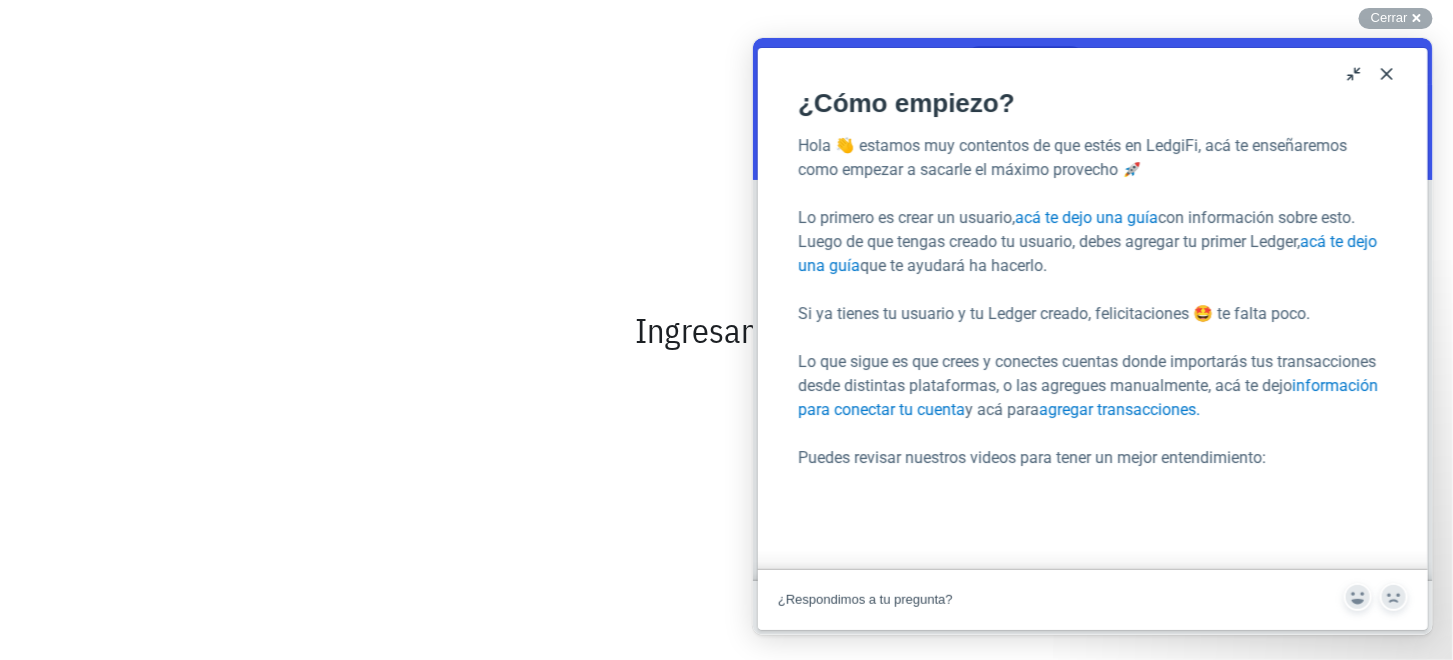 scroll, scrollTop: 0, scrollLeft: 0, axis: both 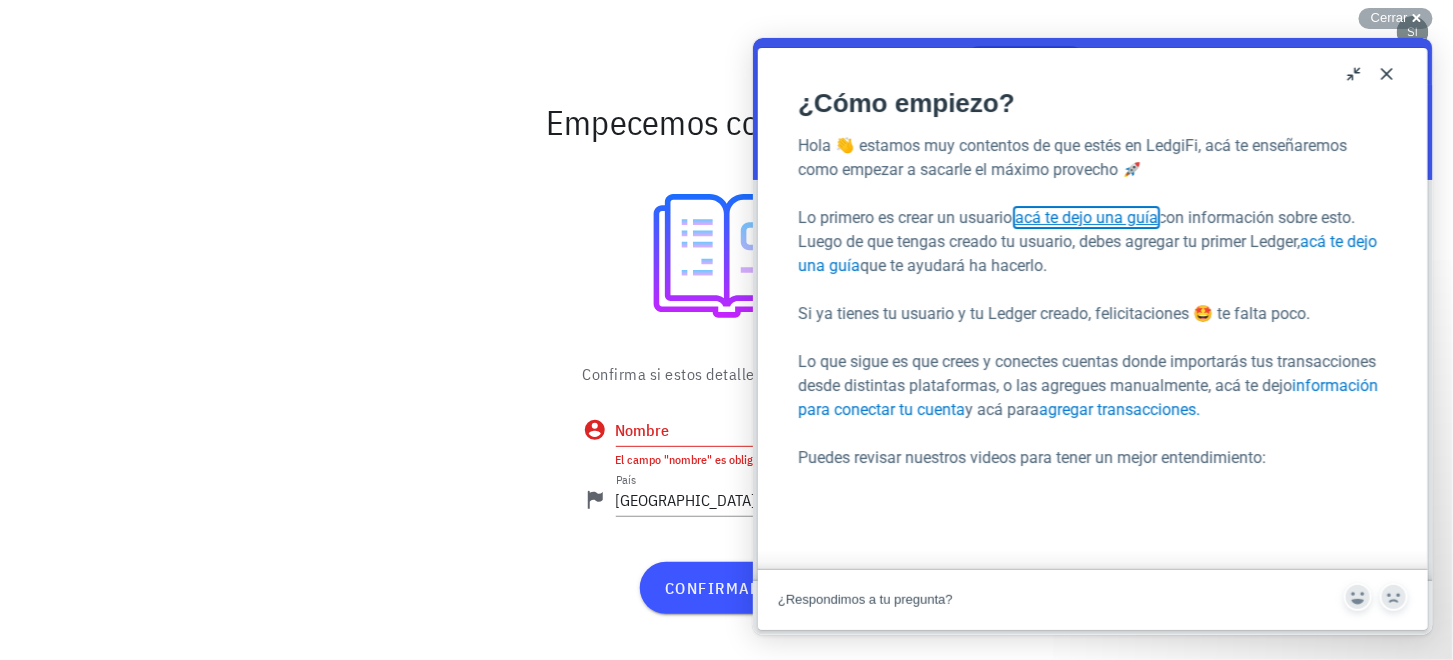 click on "acá te dejo una guía" at bounding box center [1085, 216] 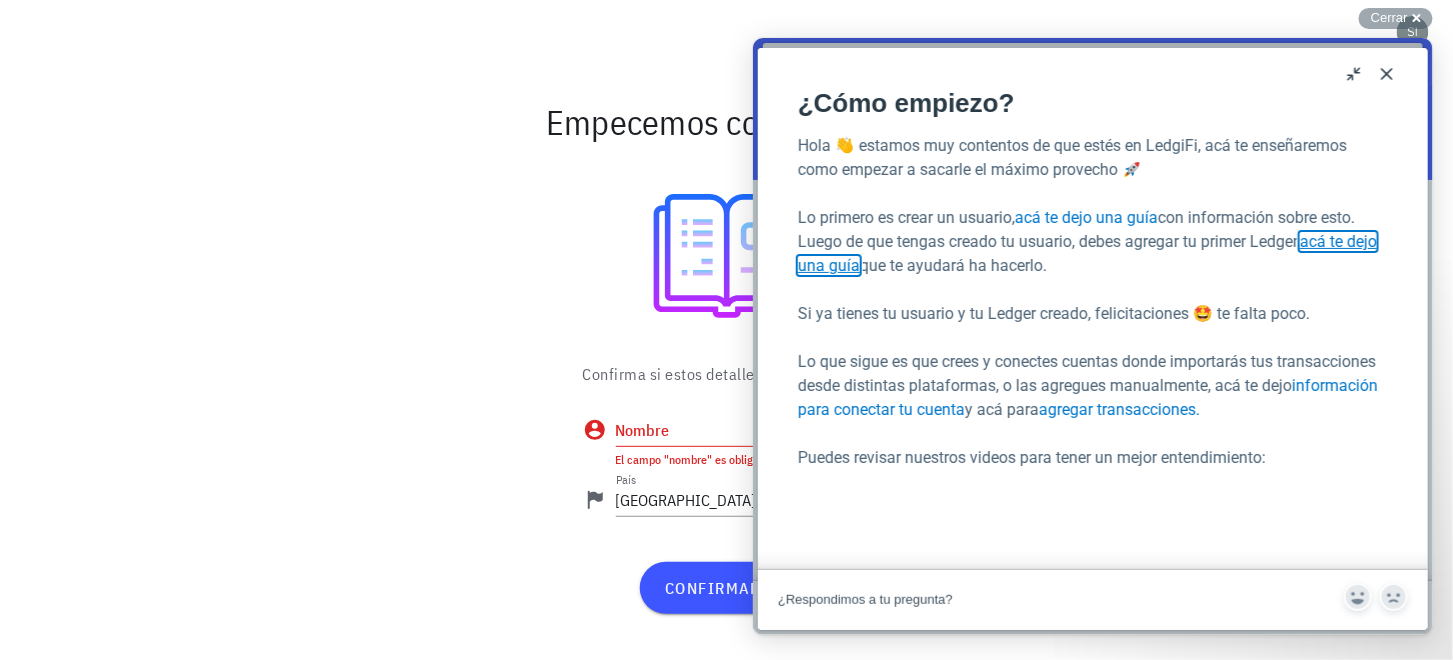 click on "acá te dejo una guía" at bounding box center [1086, 252] 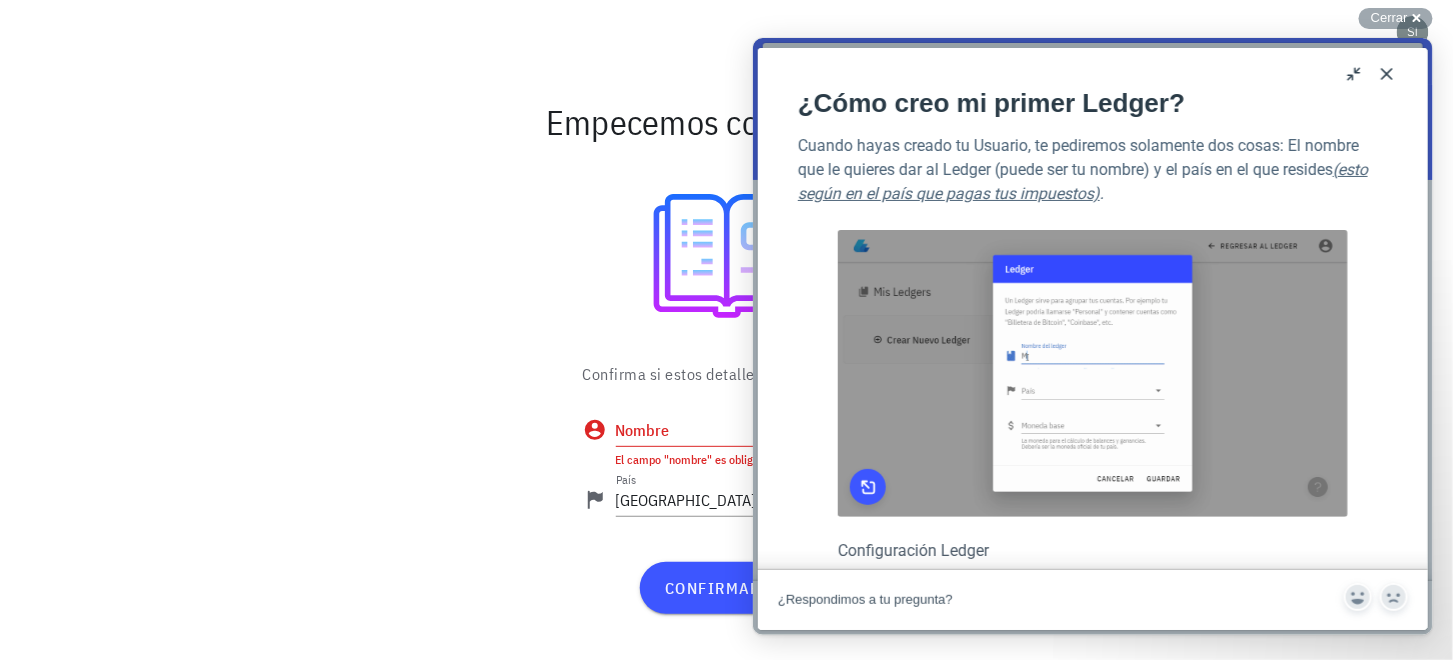 scroll, scrollTop: 0, scrollLeft: 0, axis: both 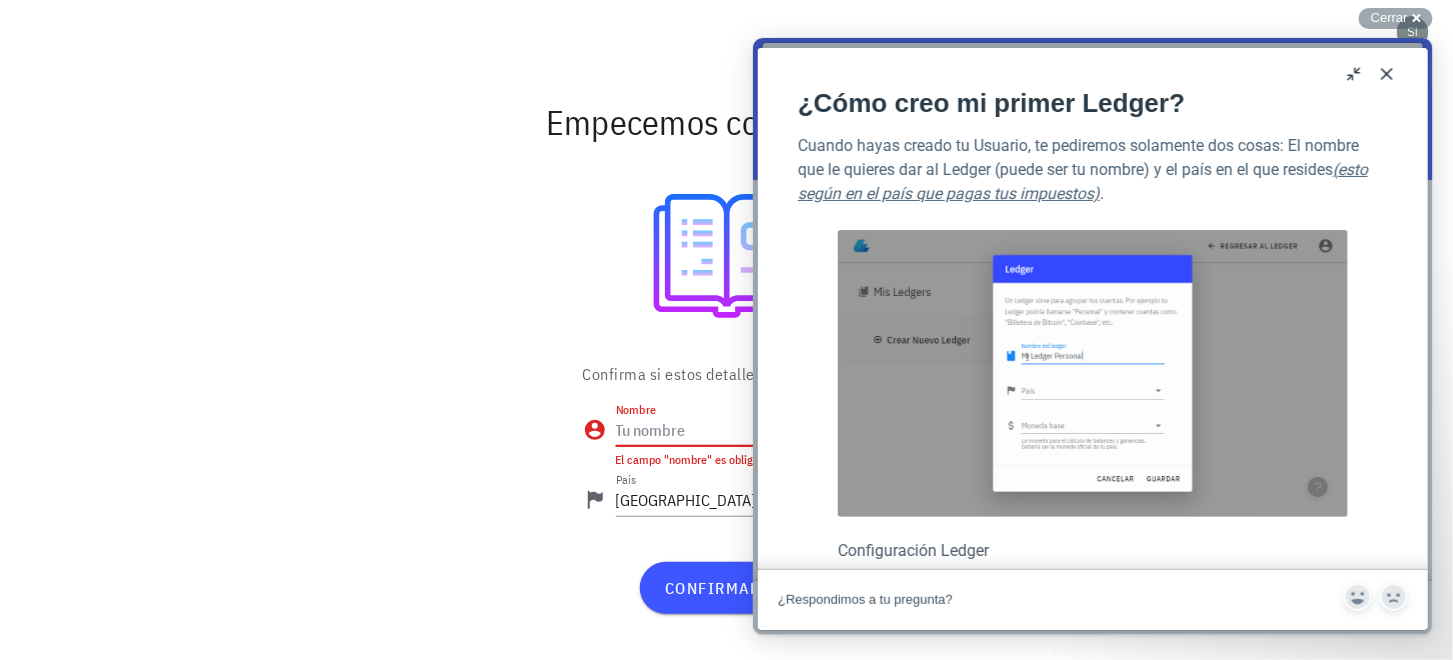 click on "Nombre" at bounding box center (743, 430) 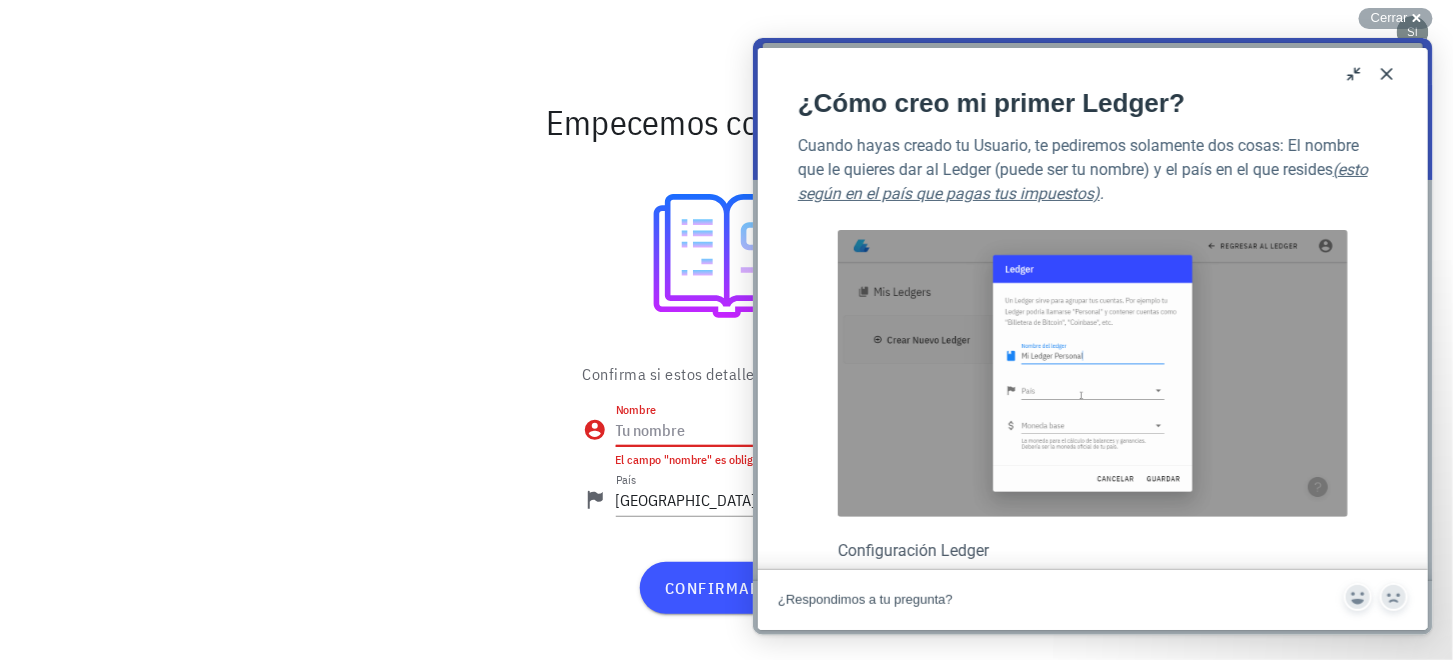 type on "l" 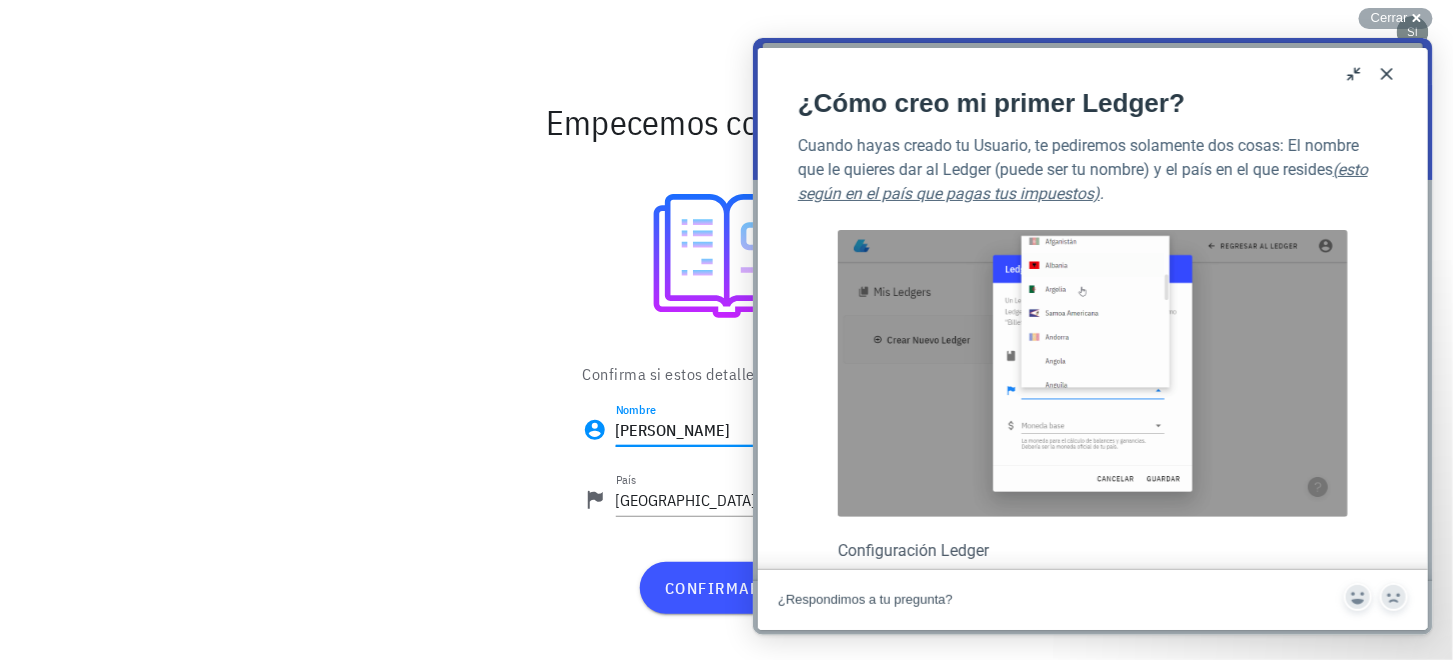 click on "Luis Siva D" at bounding box center (743, 430) 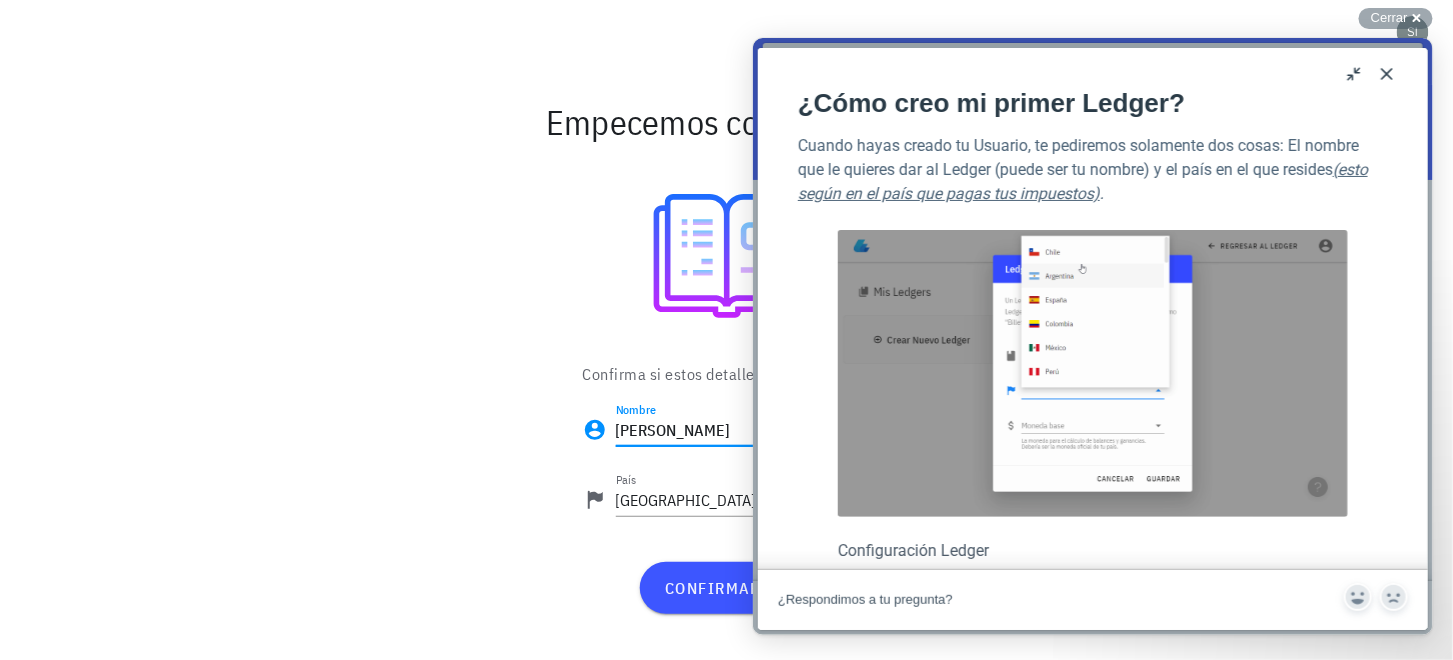 type on "Luis Silva D" 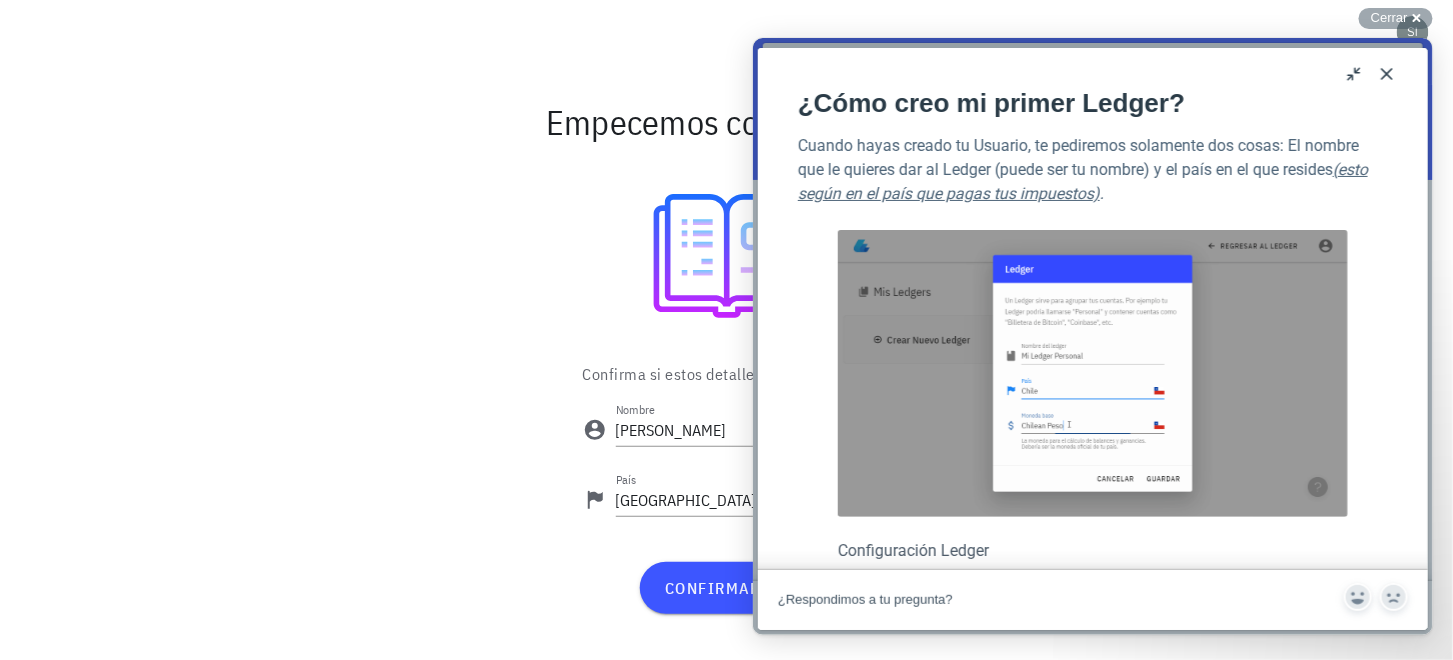click on "Confirma si estos detalles están bien 🤔   Nombre Luis Silva D   País Chile
confirmar" at bounding box center (726, 496) 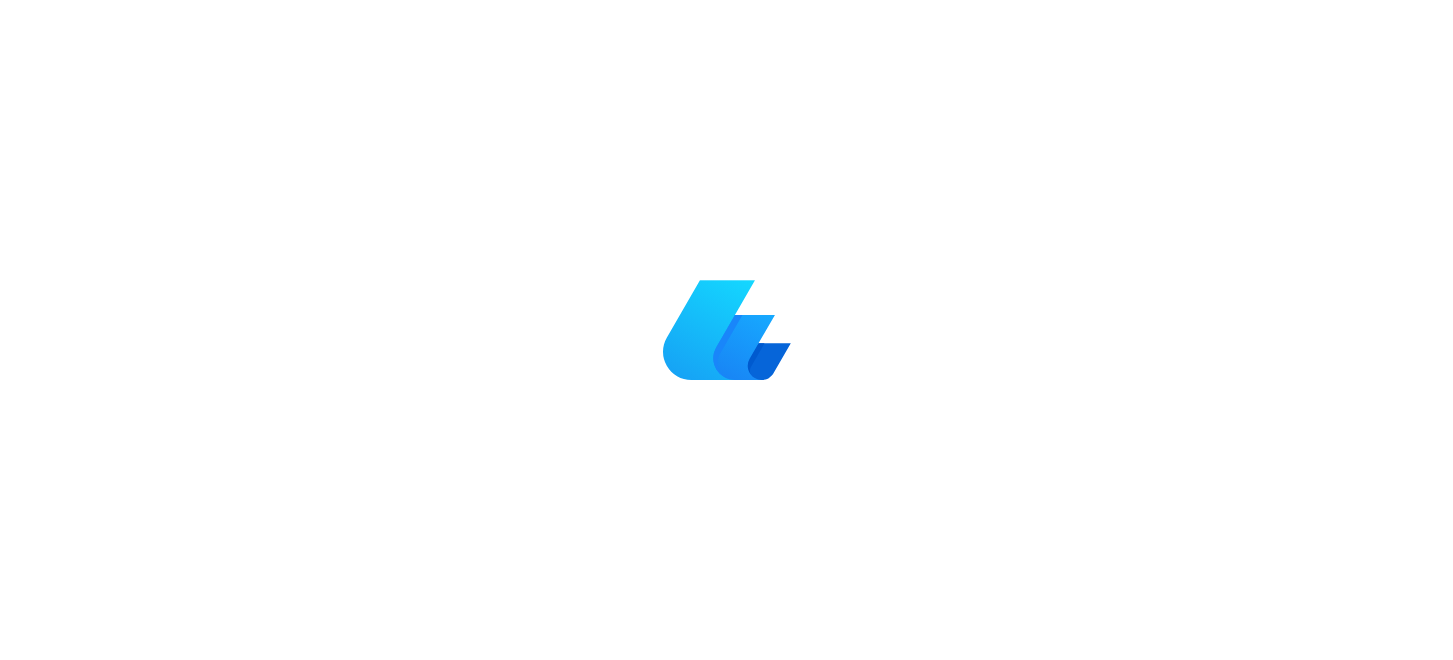 scroll, scrollTop: 0, scrollLeft: 0, axis: both 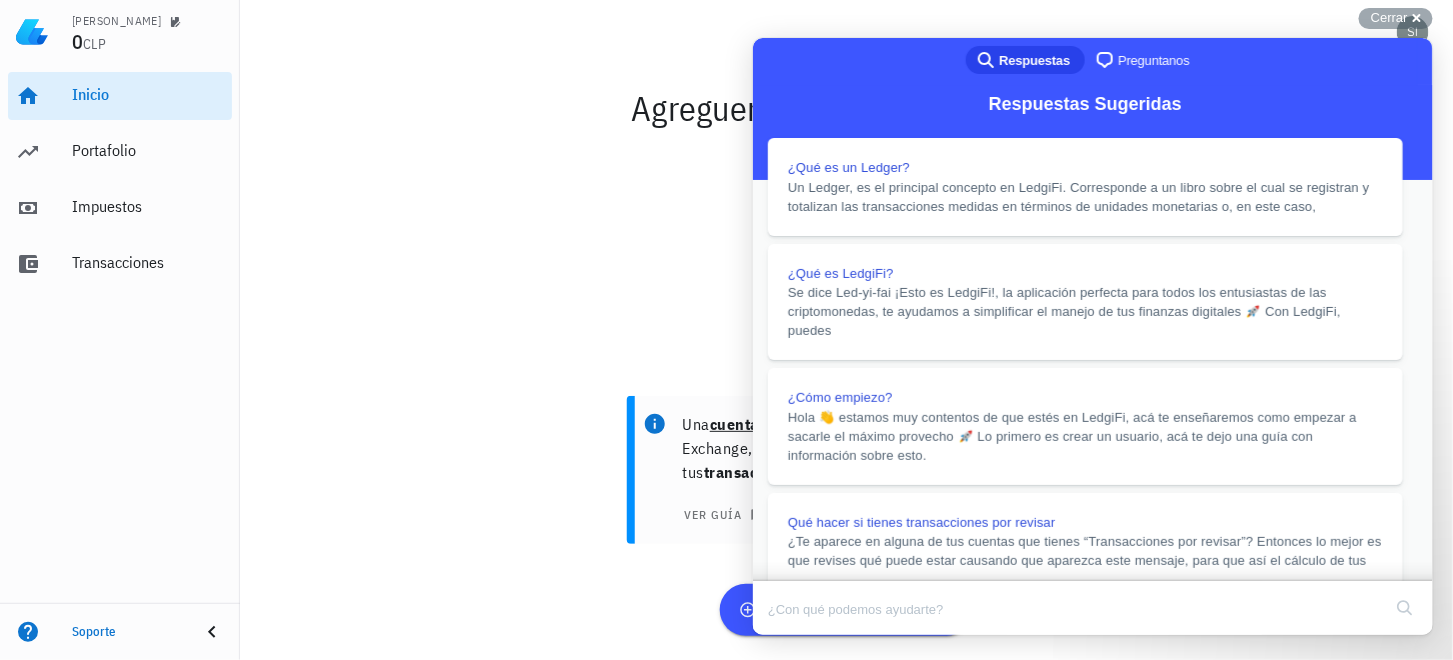 click at bounding box center (846, 262) 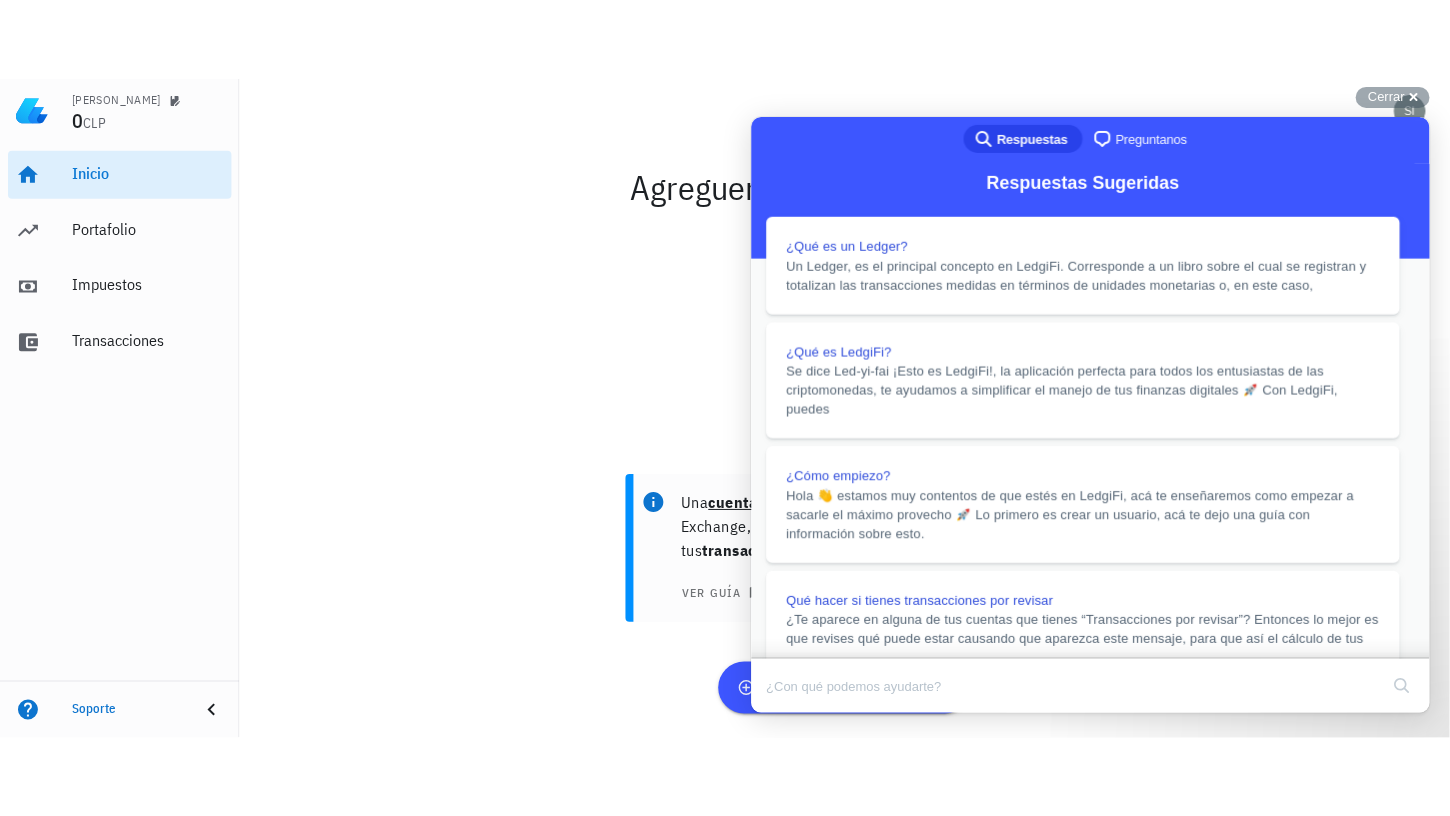 scroll, scrollTop: 7, scrollLeft: 0, axis: vertical 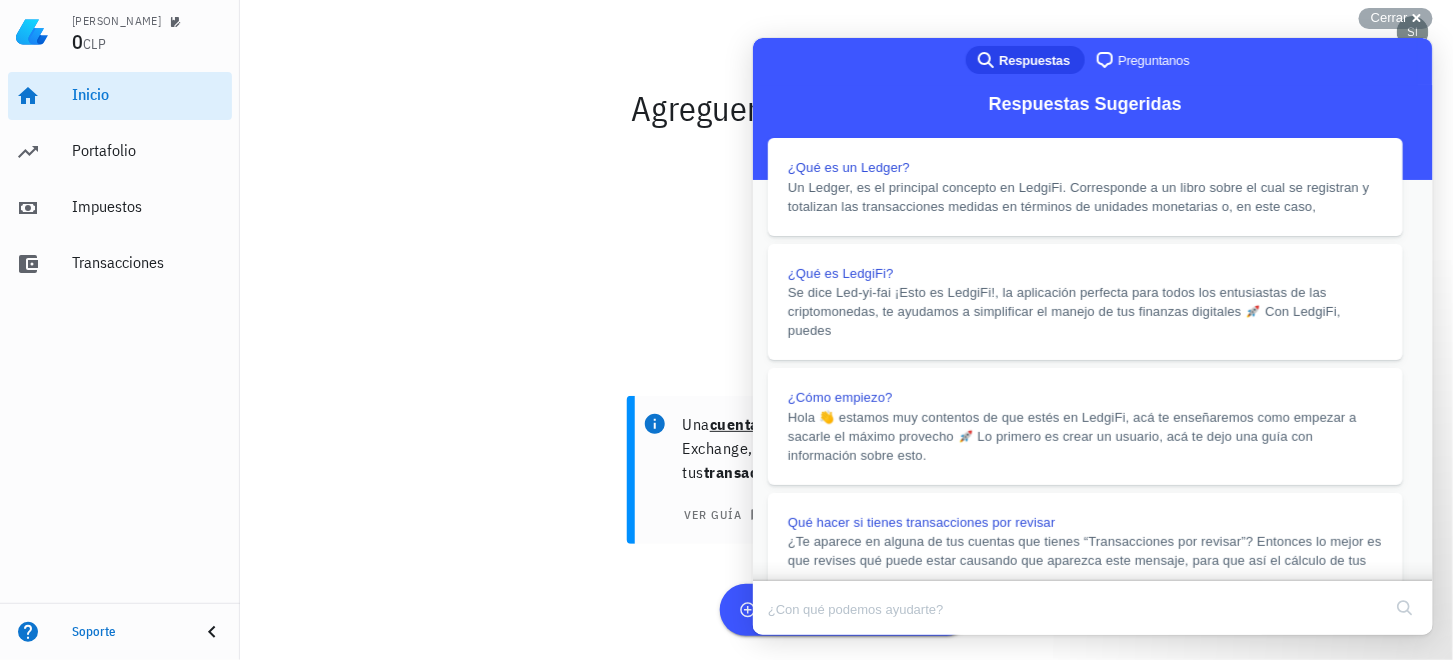 click at bounding box center (1092, 4416) 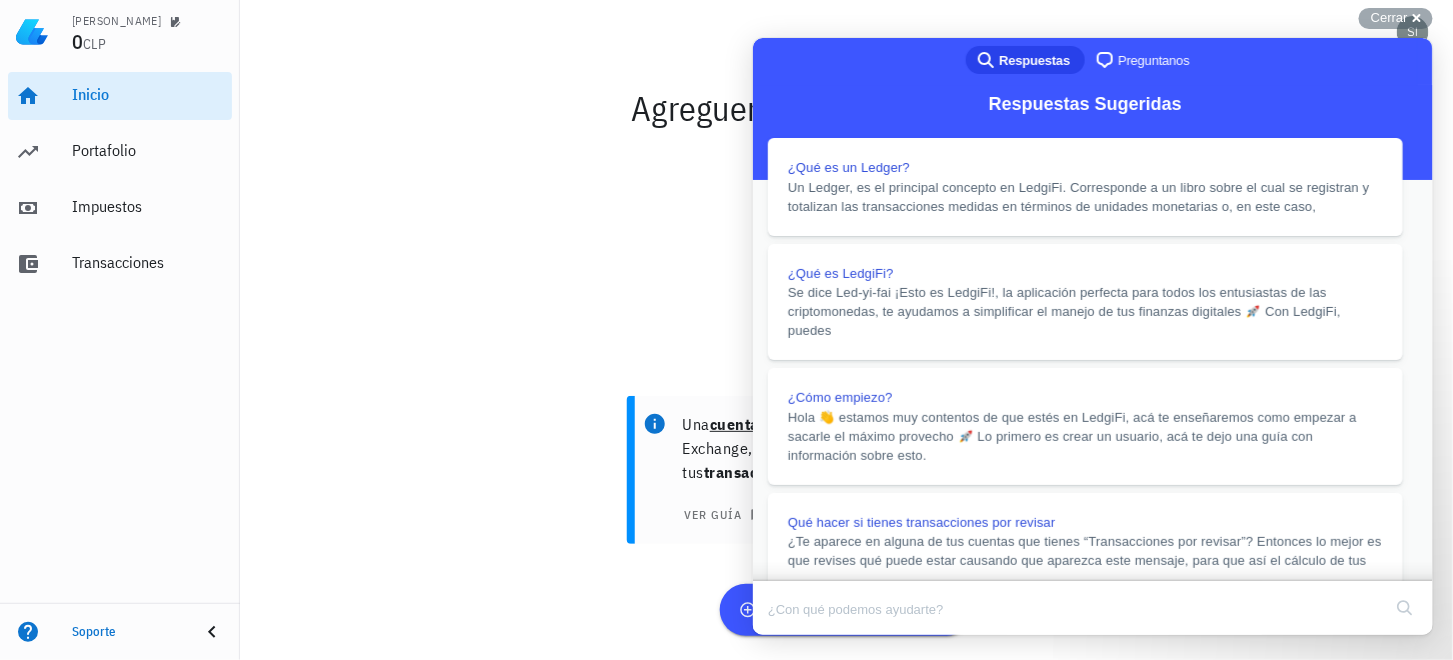 scroll, scrollTop: 1062, scrollLeft: 0, axis: vertical 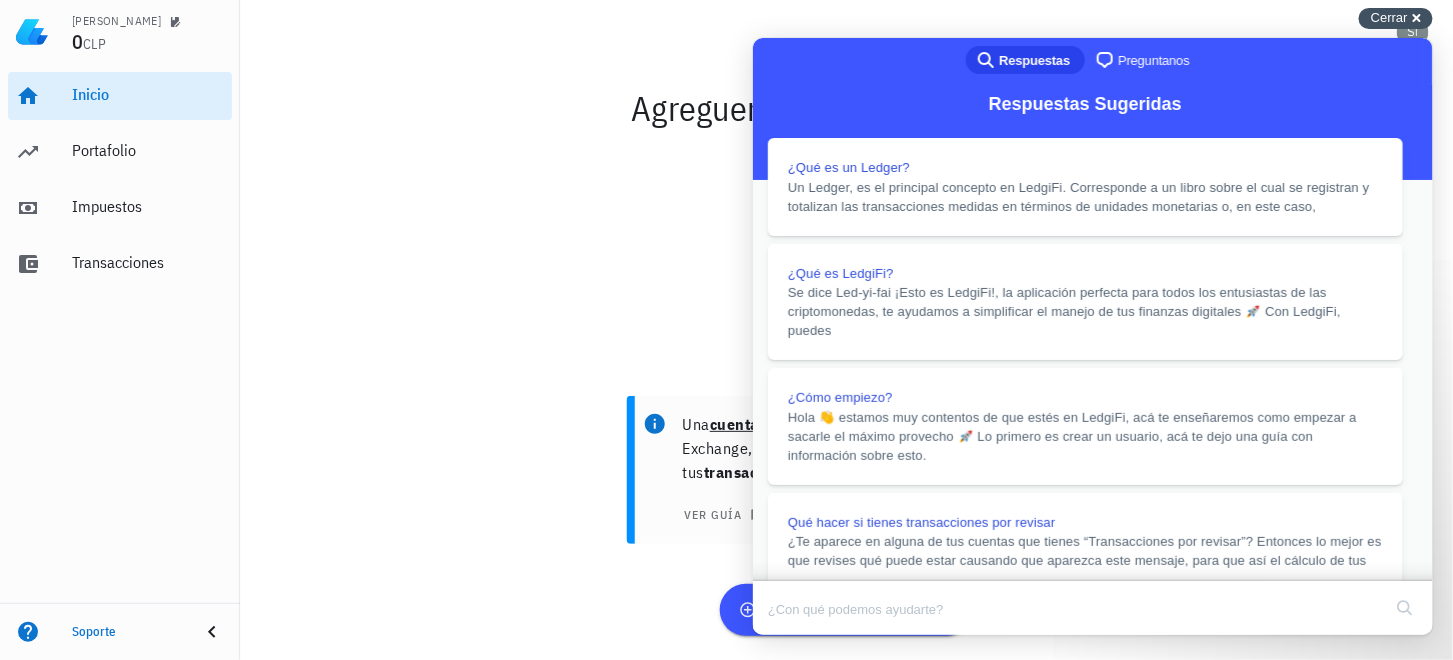 click on "Cerrar" at bounding box center [1389, 17] 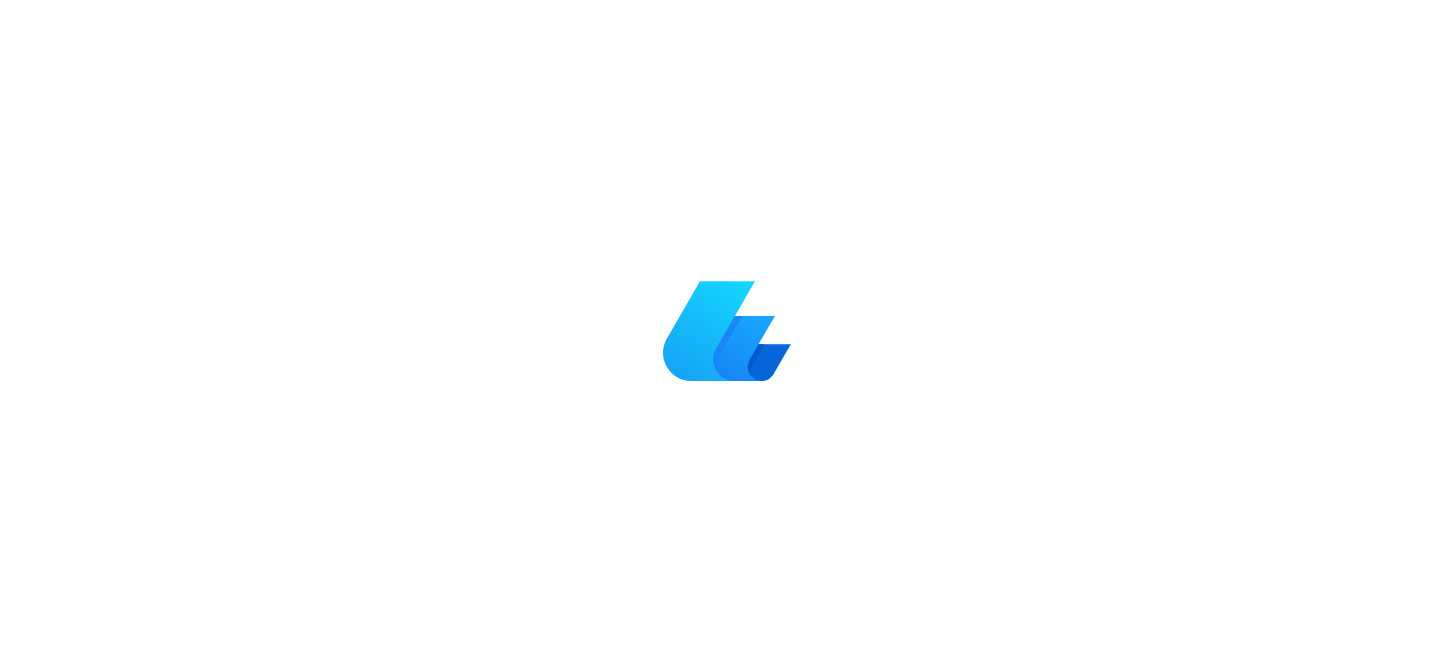 scroll, scrollTop: 0, scrollLeft: 0, axis: both 